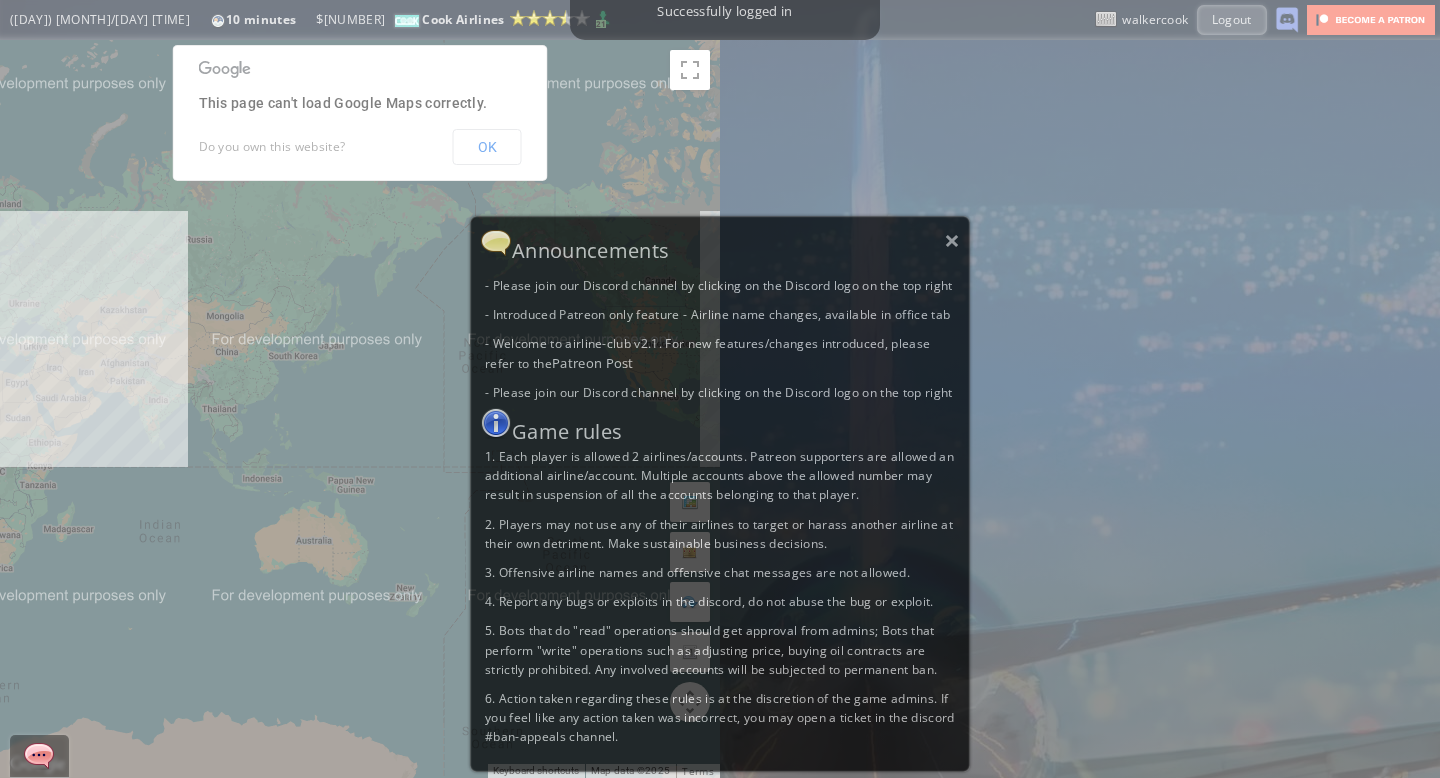 scroll, scrollTop: 0, scrollLeft: 0, axis: both 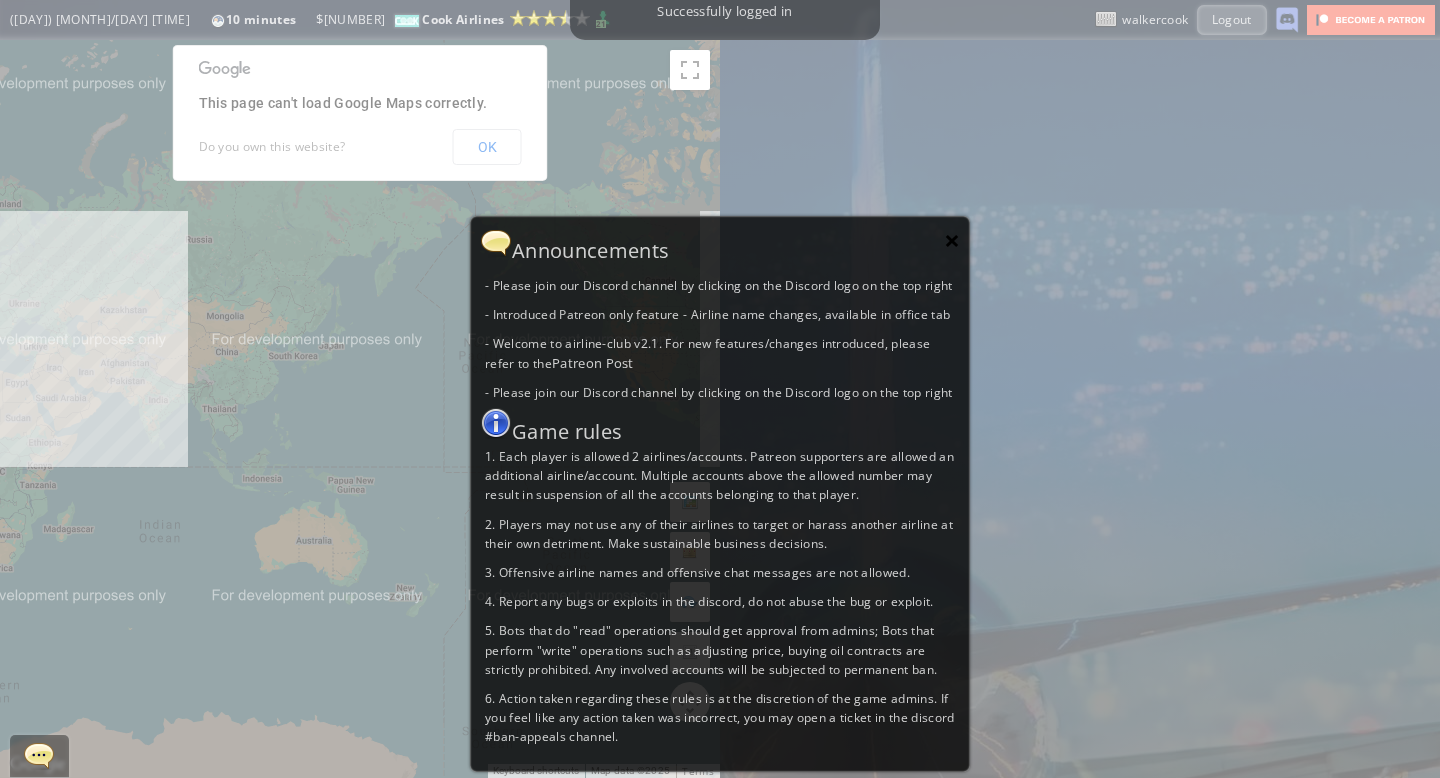 click on "×" at bounding box center [952, 240] 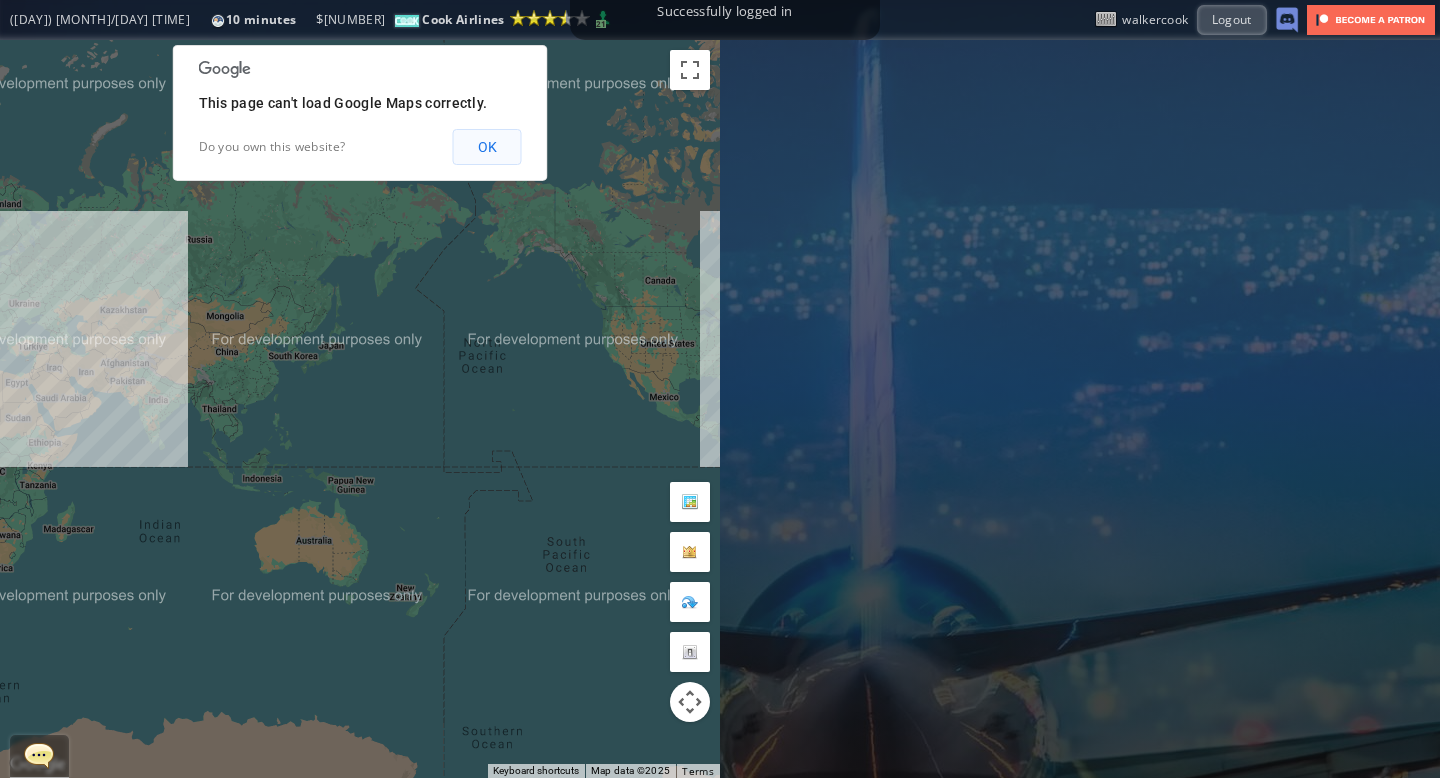 click on "OK" at bounding box center [487, 147] 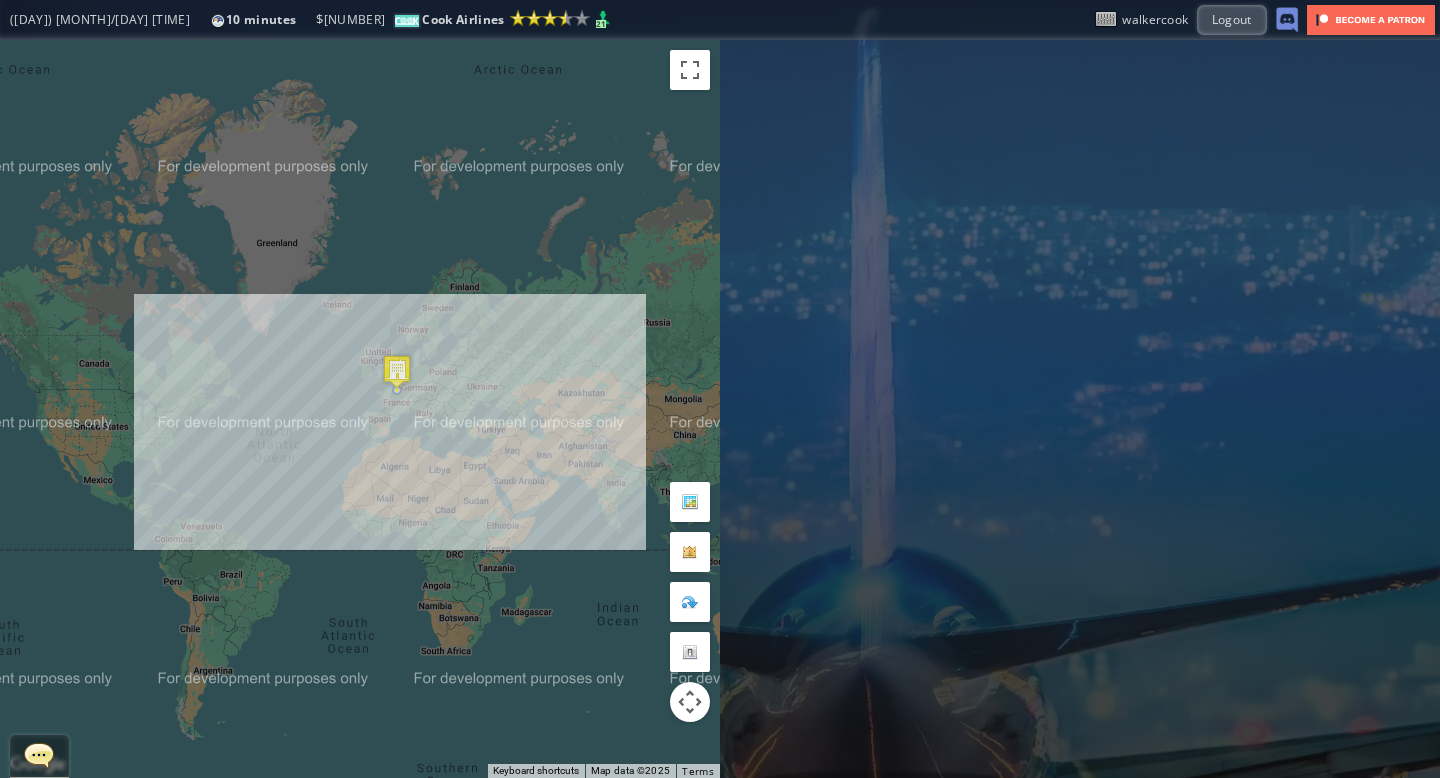 drag, startPoint x: 197, startPoint y: 407, endPoint x: 655, endPoint y: 502, distance: 467.74887 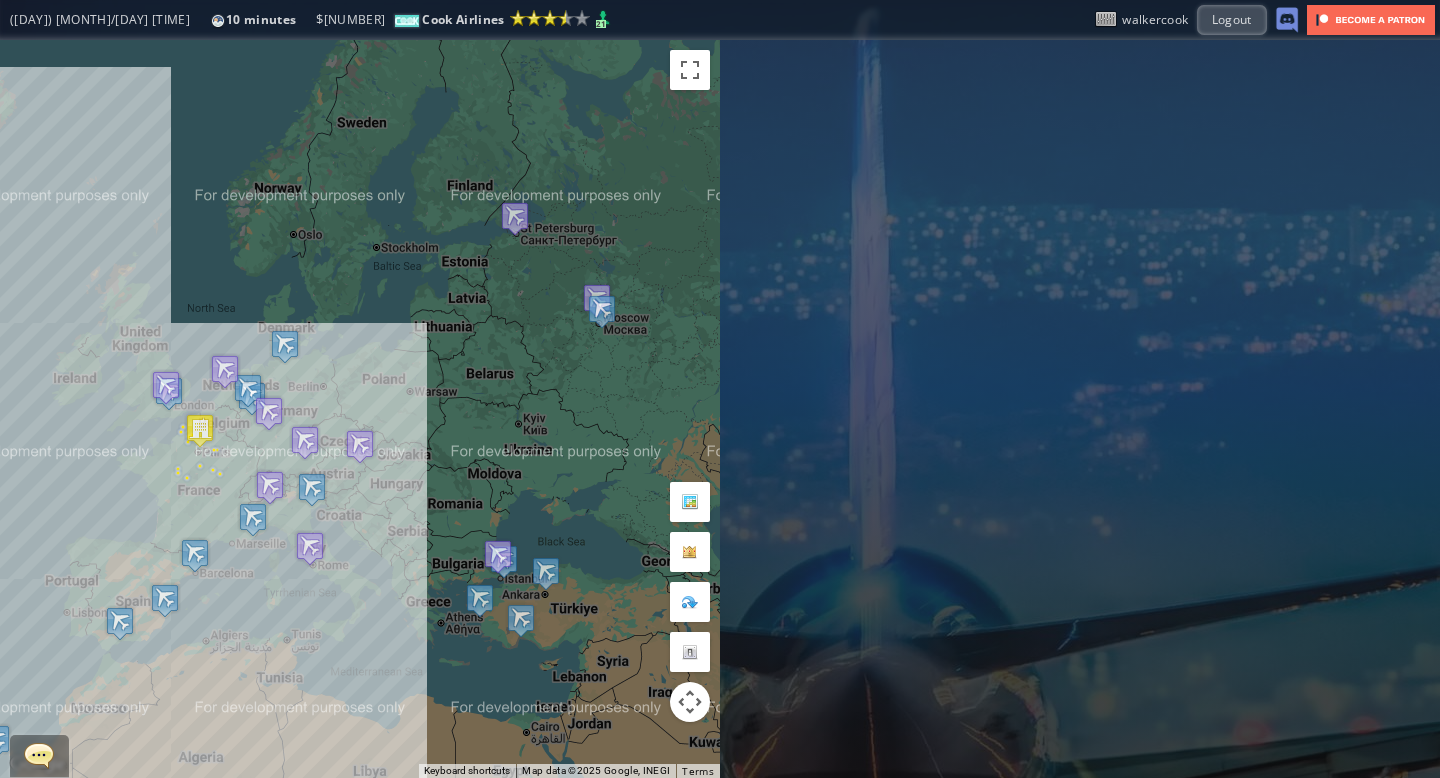 click on "To navigate, press the arrow keys." at bounding box center [360, 409] 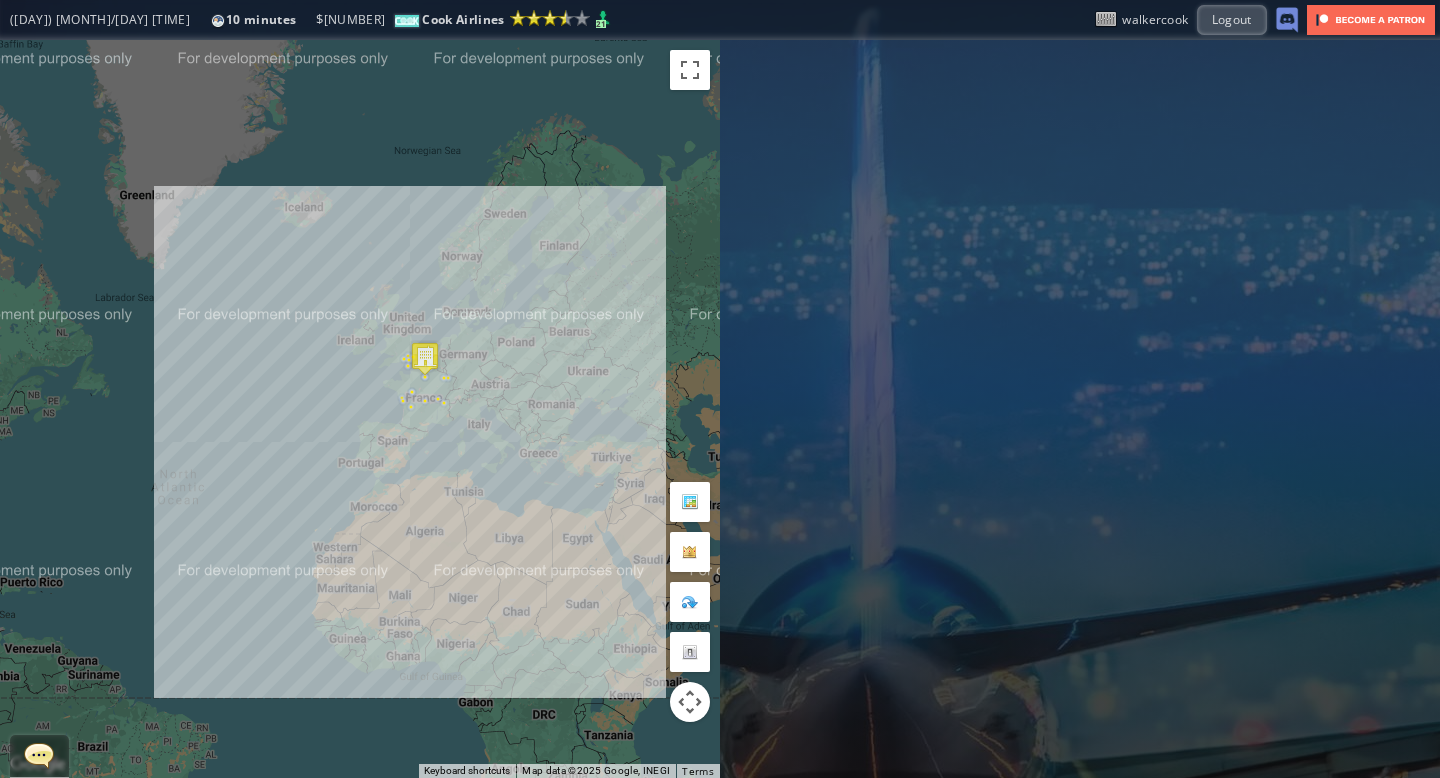 drag, startPoint x: 184, startPoint y: 137, endPoint x: 365, endPoint y: 221, distance: 199.54198 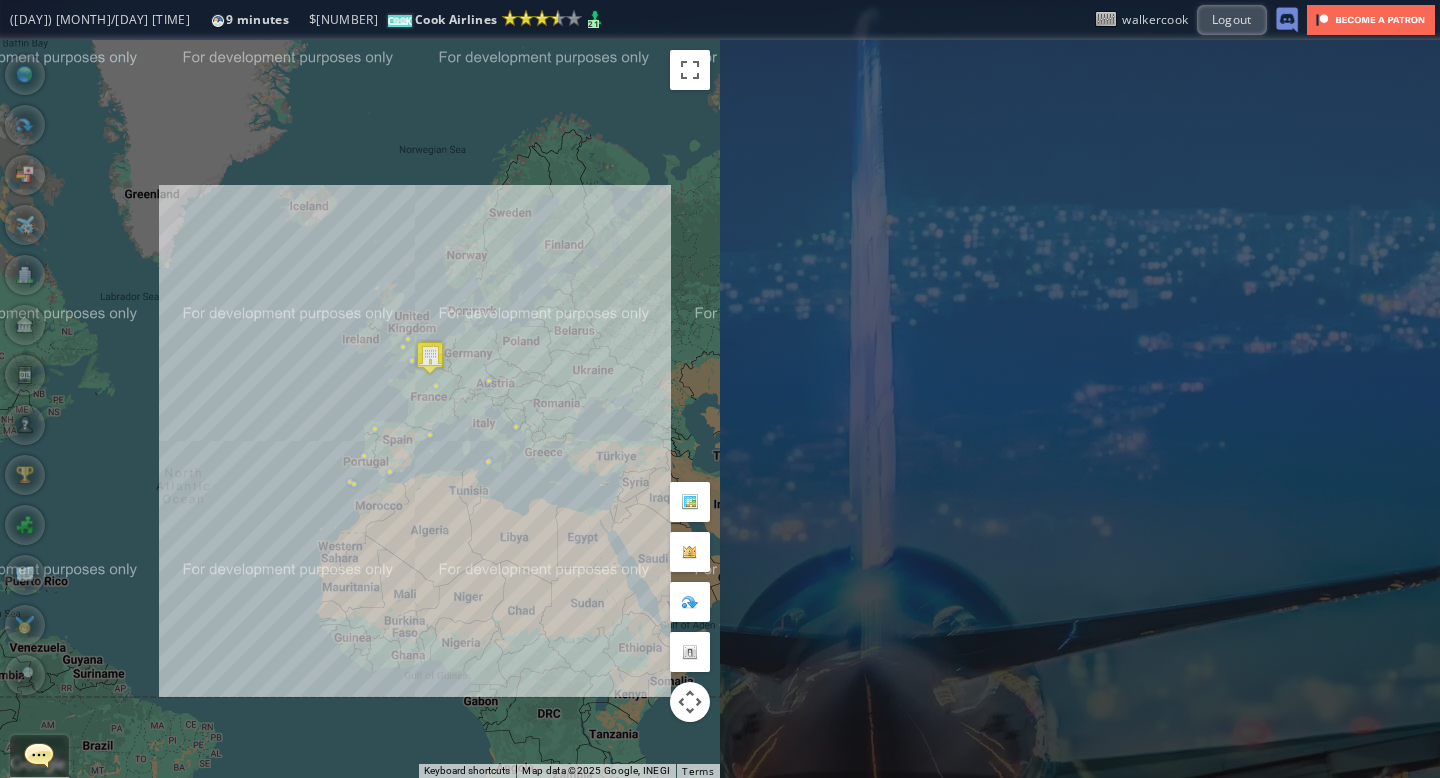 click on "To navigate, press the arrow keys." at bounding box center (360, 409) 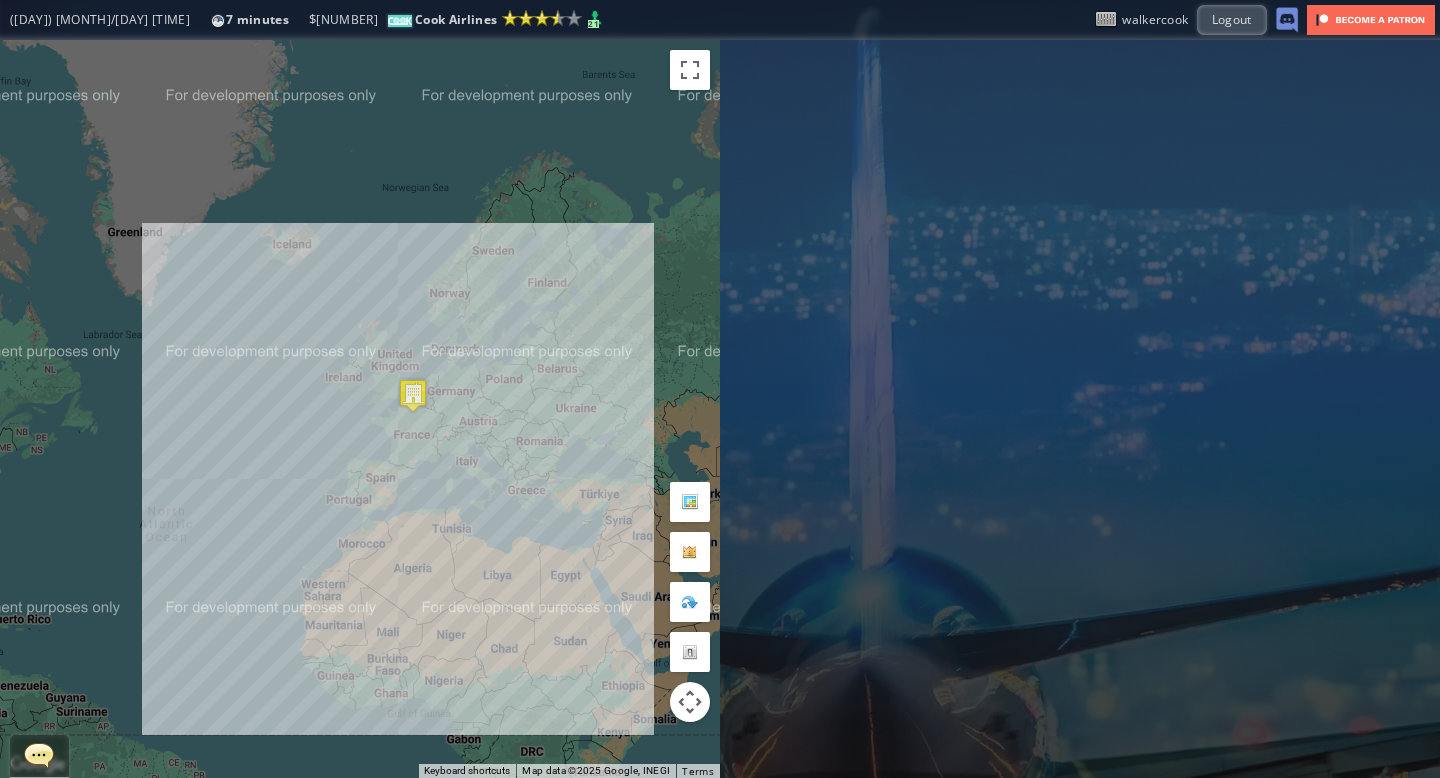 drag, startPoint x: 243, startPoint y: 388, endPoint x: 216, endPoint y: 427, distance: 47.434166 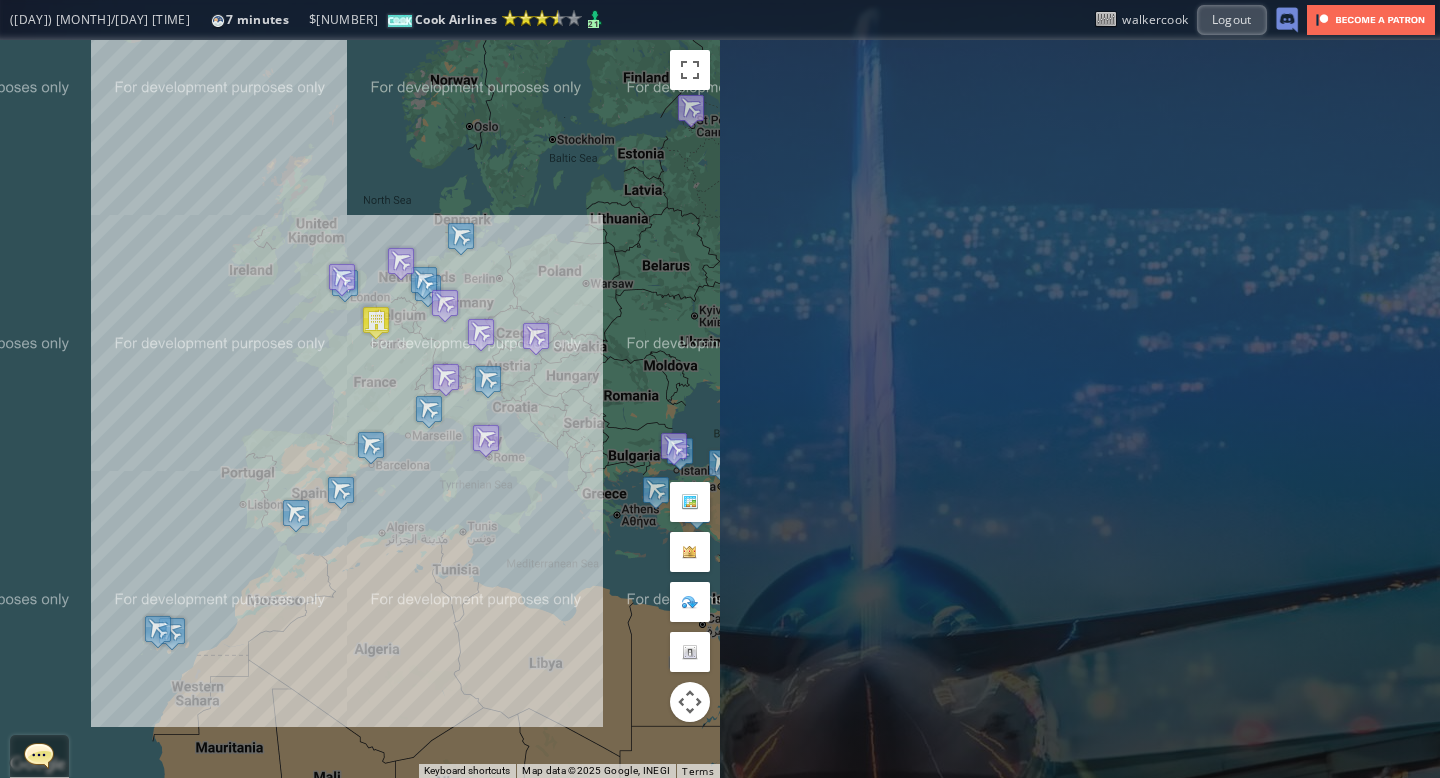 drag, startPoint x: 335, startPoint y: 412, endPoint x: 126, endPoint y: 358, distance: 215.86339 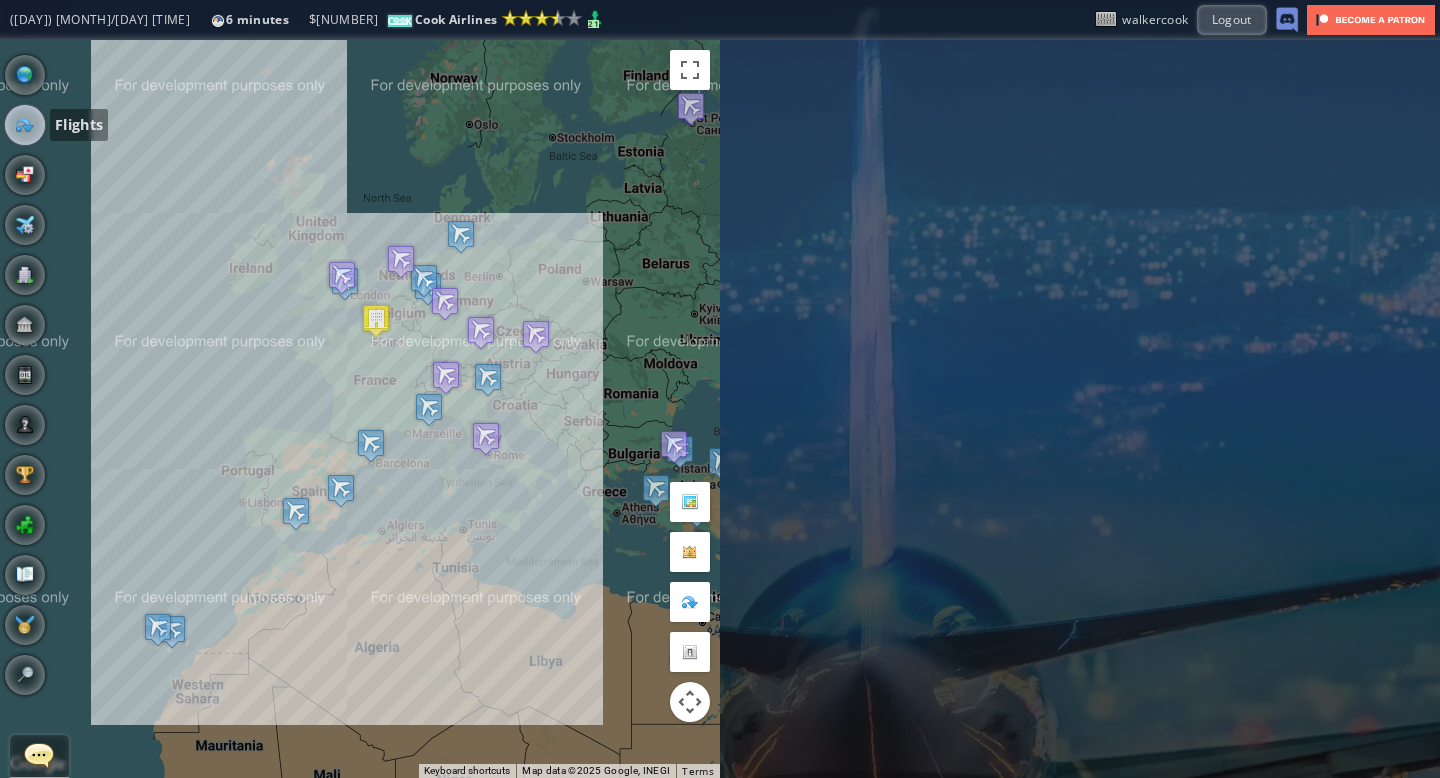 click at bounding box center [25, 125] 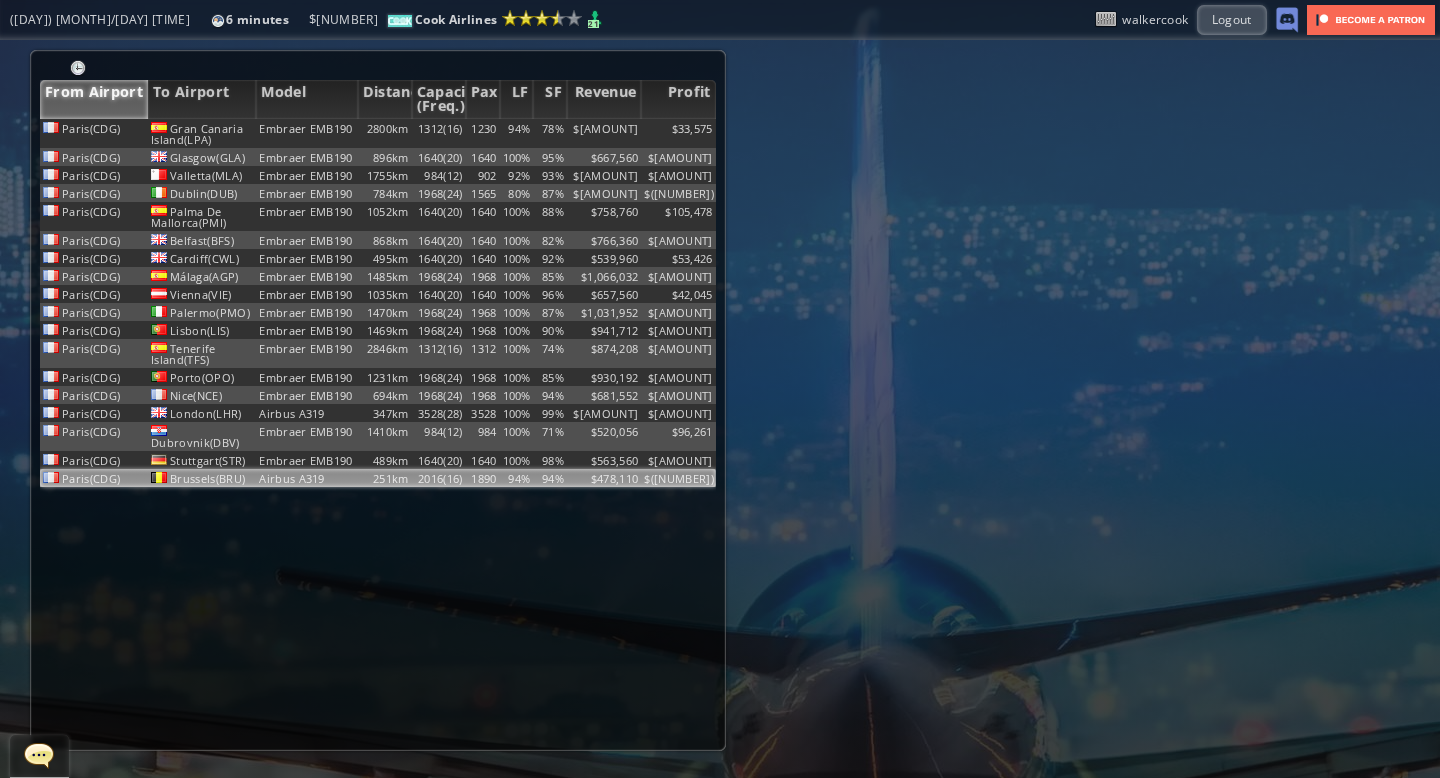 click on "2016(16)" at bounding box center [439, 133] 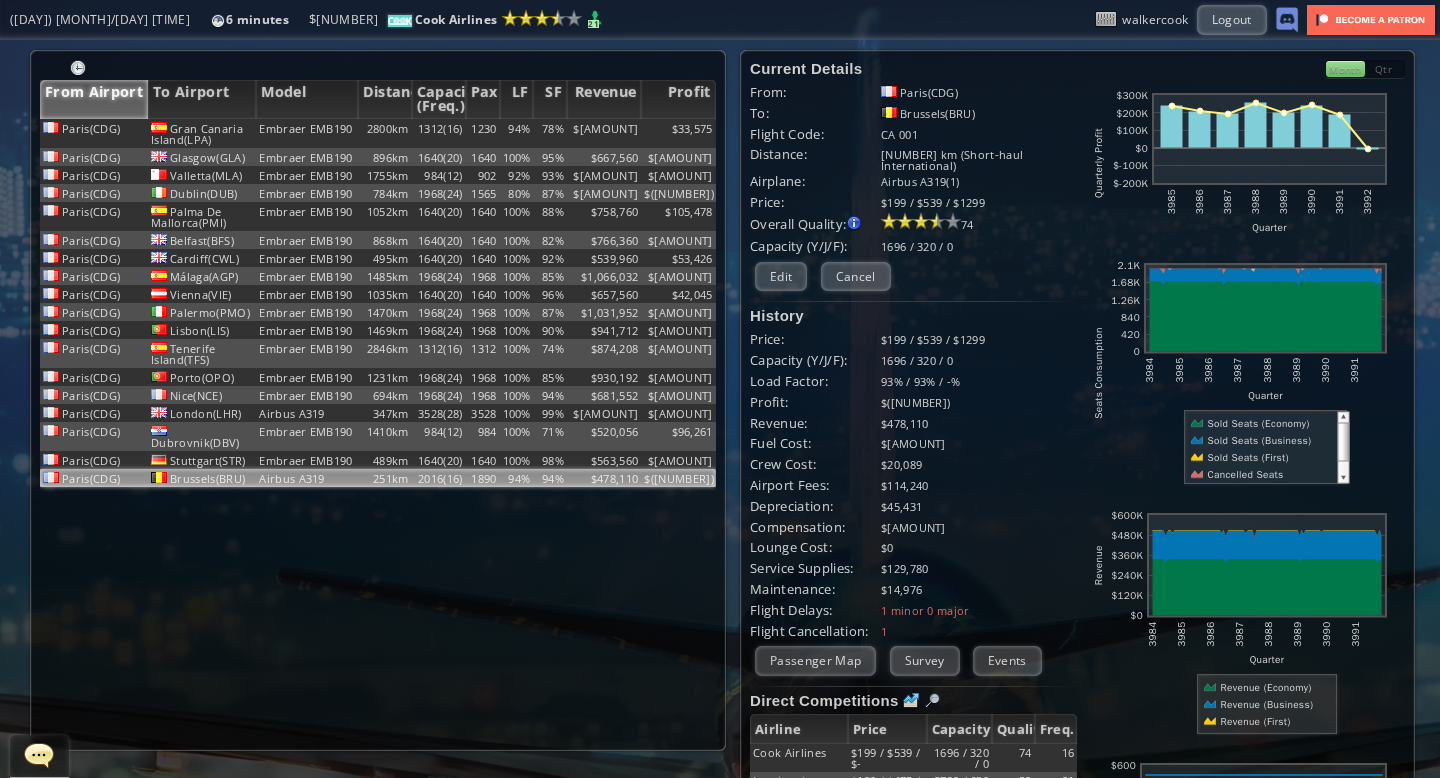 click on "Month" at bounding box center [1345, 69] 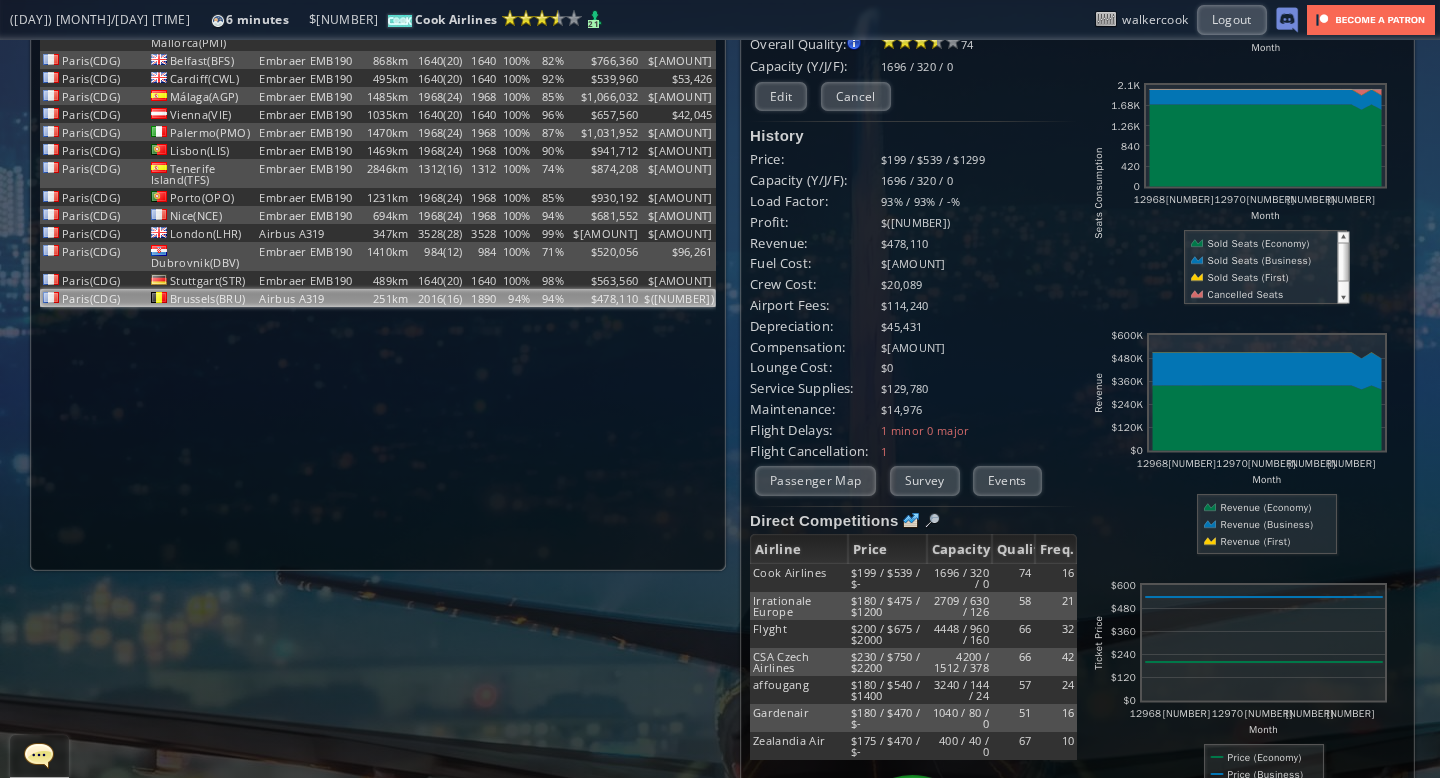 scroll, scrollTop: 0, scrollLeft: 0, axis: both 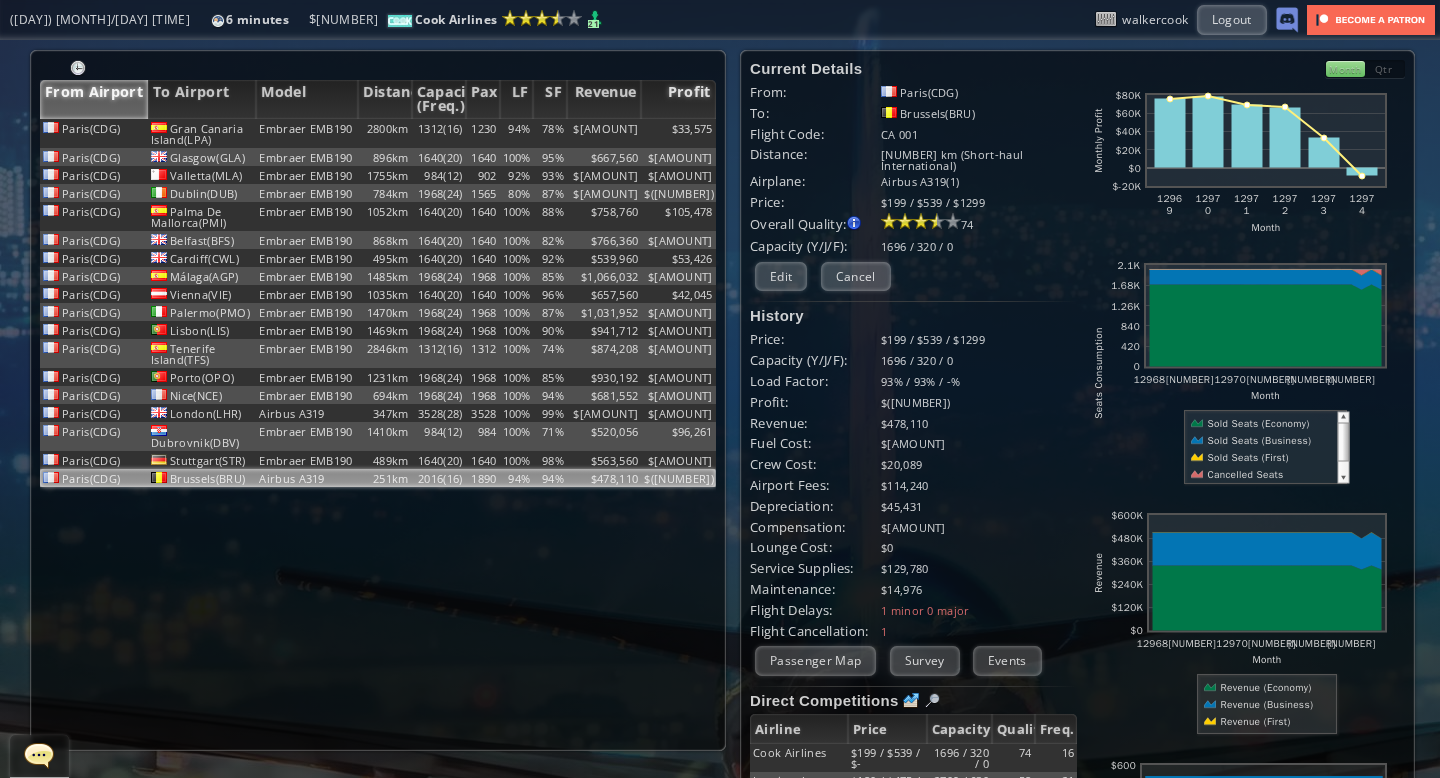 click on "Profit" at bounding box center (678, 99) 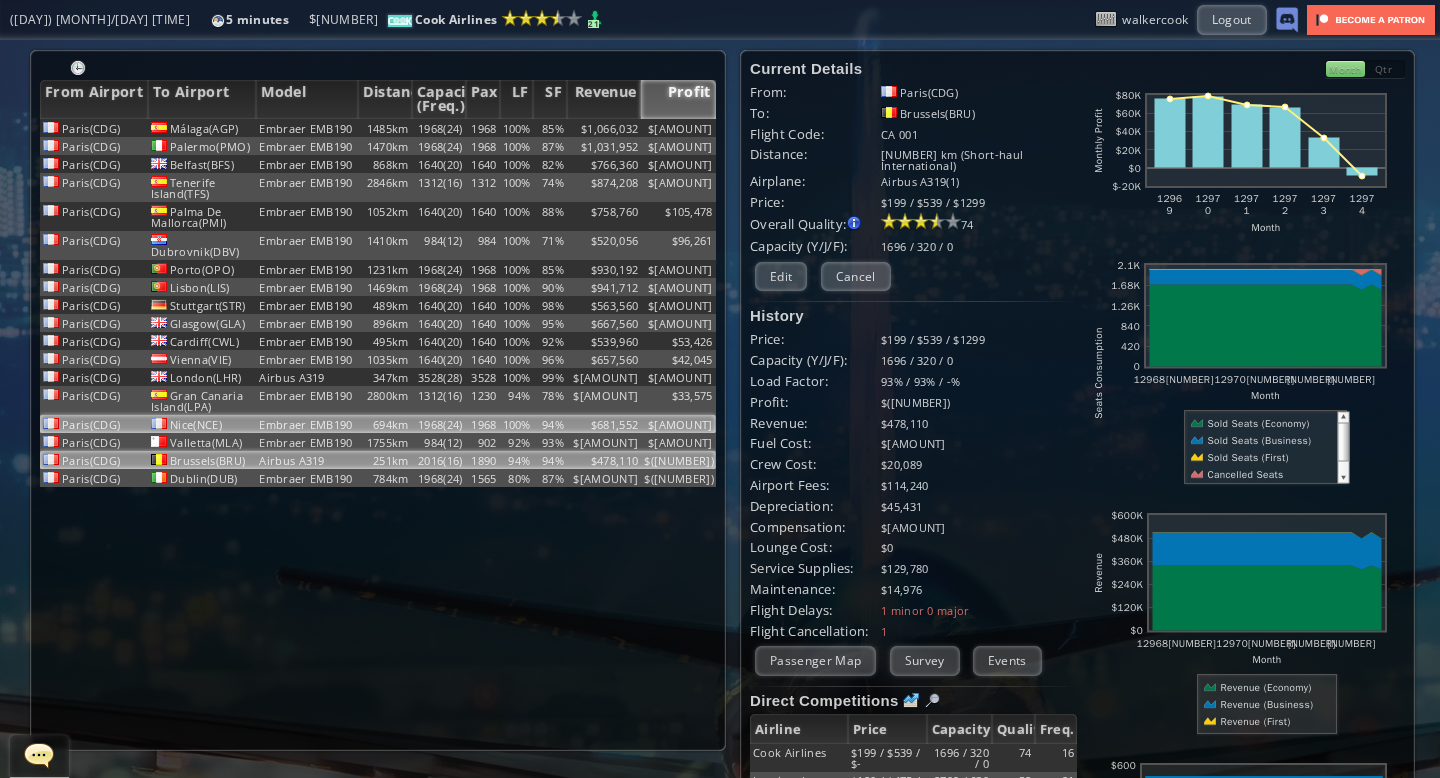 click on "94%" at bounding box center (550, 128) 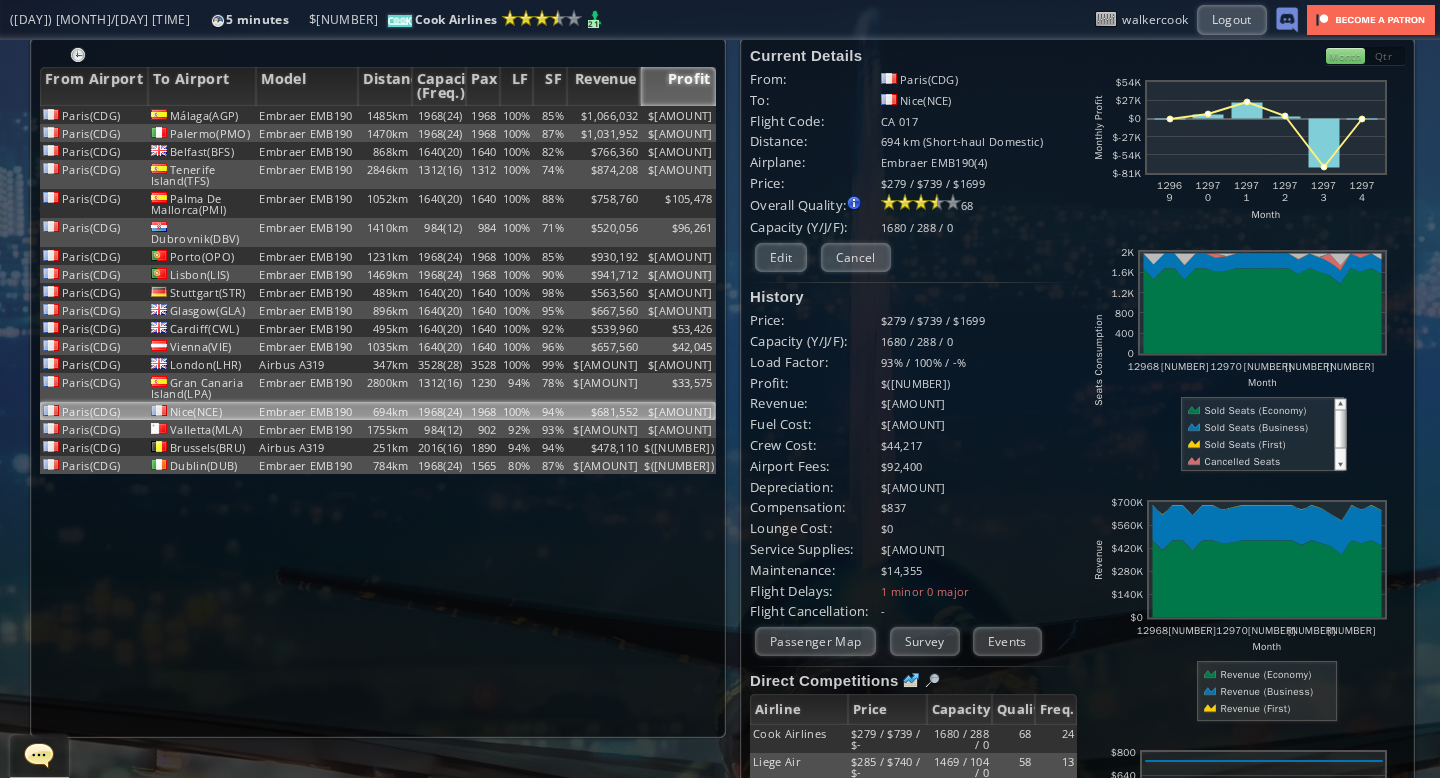 scroll, scrollTop: 0, scrollLeft: 0, axis: both 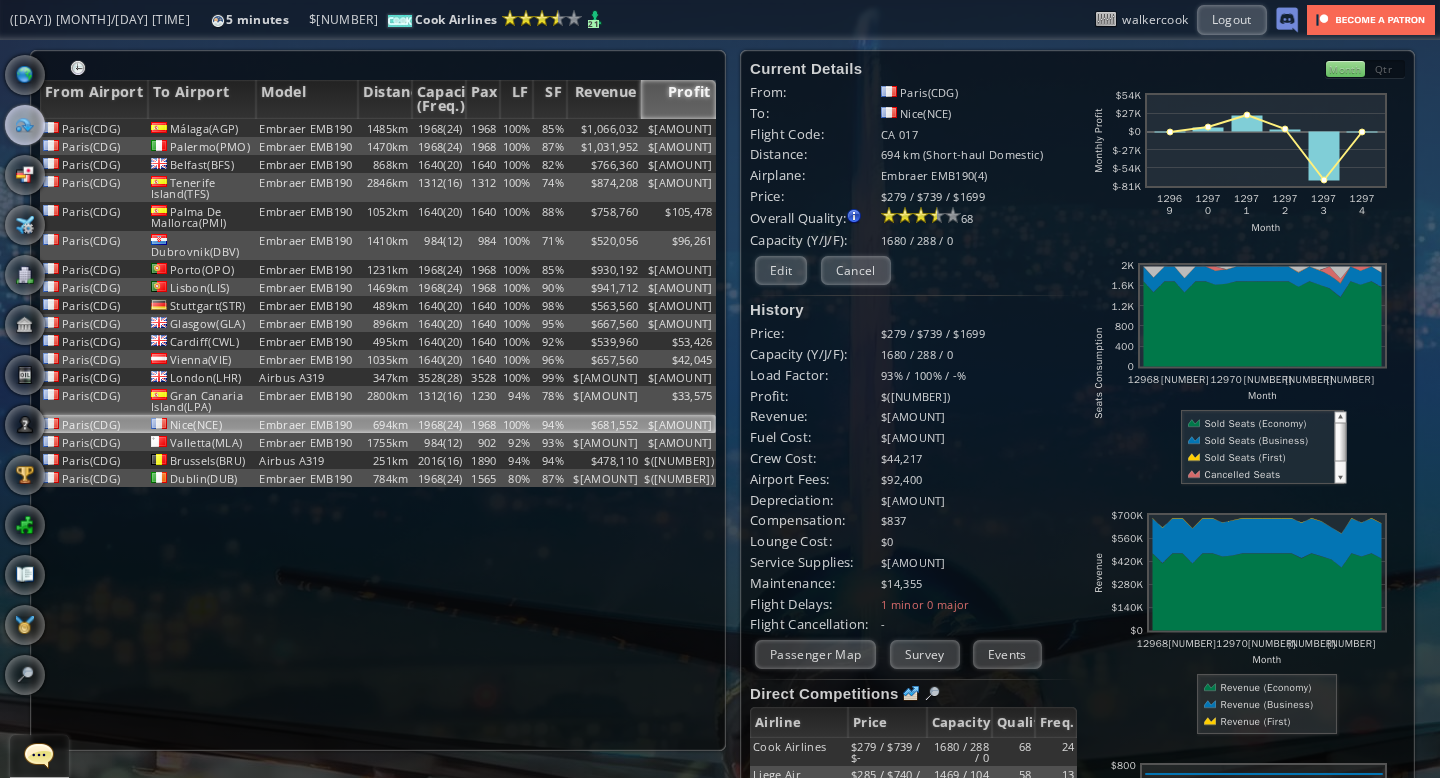 click on "World Map" at bounding box center (25, 75) 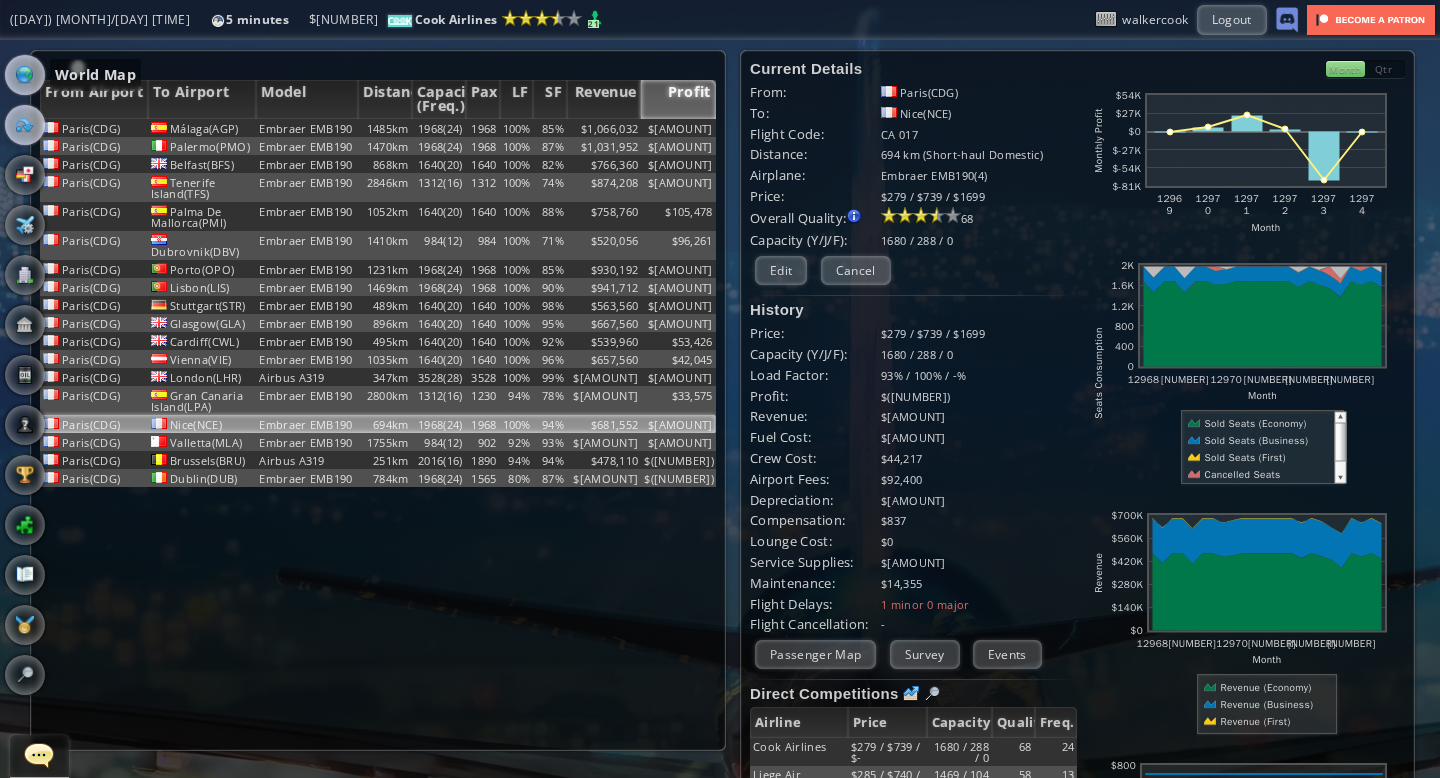 click at bounding box center (25, 75) 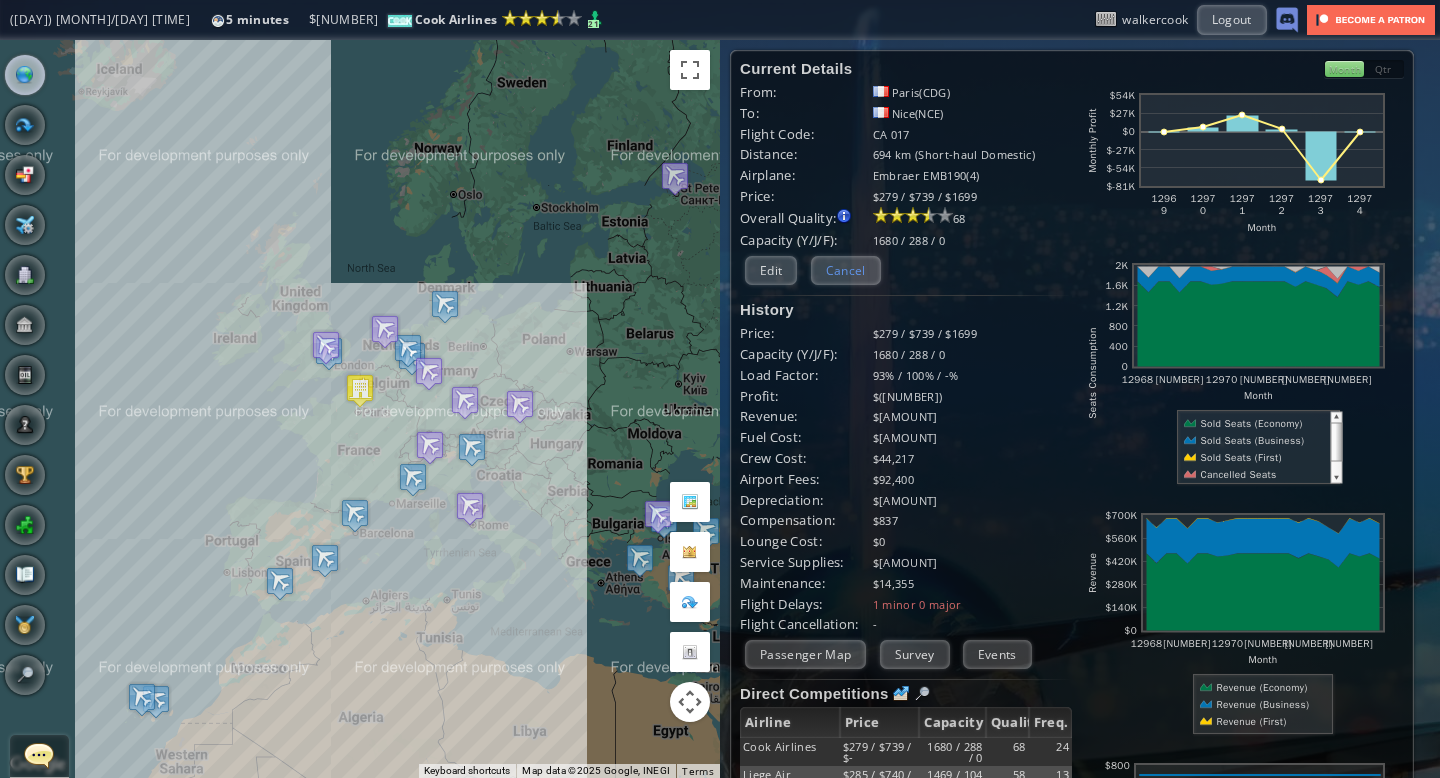 click on "Cancel" at bounding box center (846, 270) 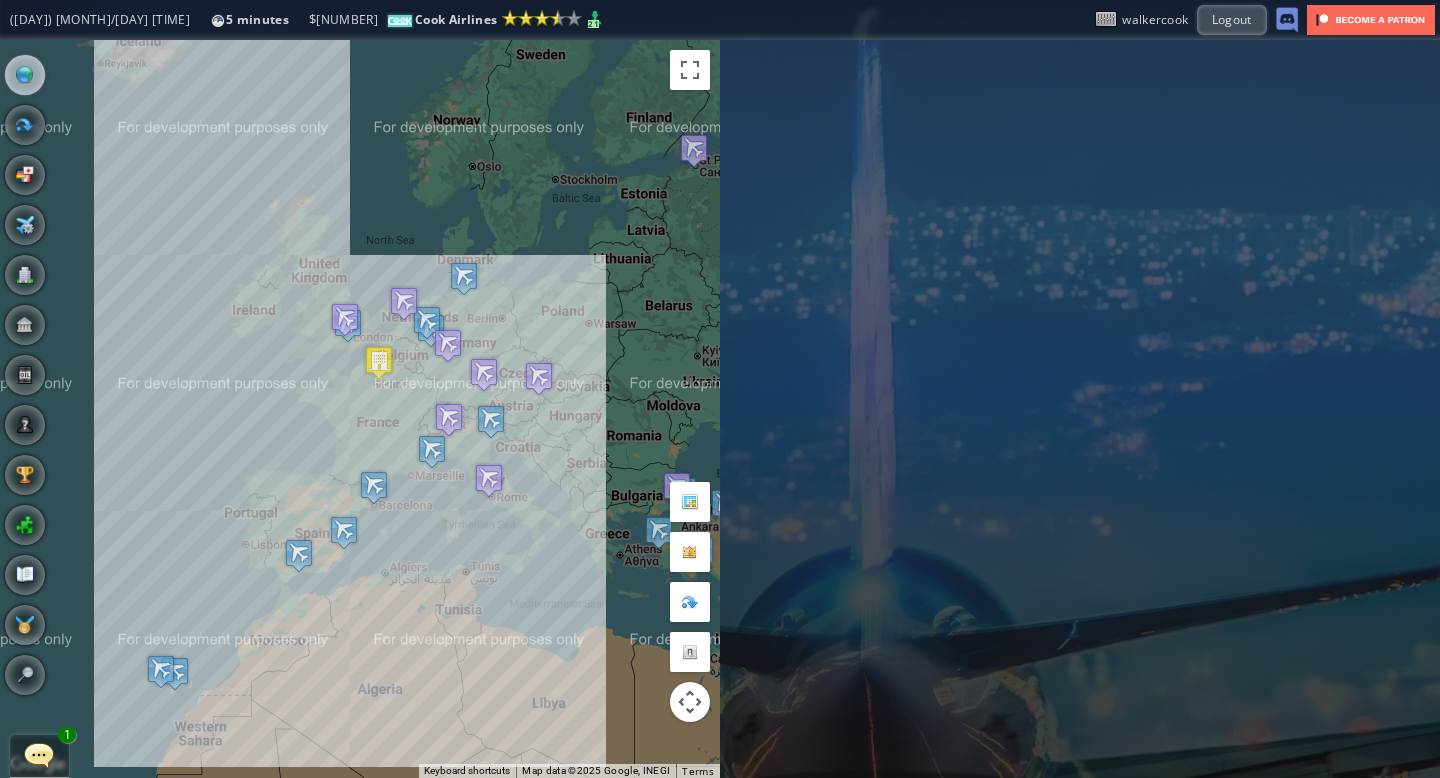 drag, startPoint x: 468, startPoint y: 291, endPoint x: 481, endPoint y: 261, distance: 32.695564 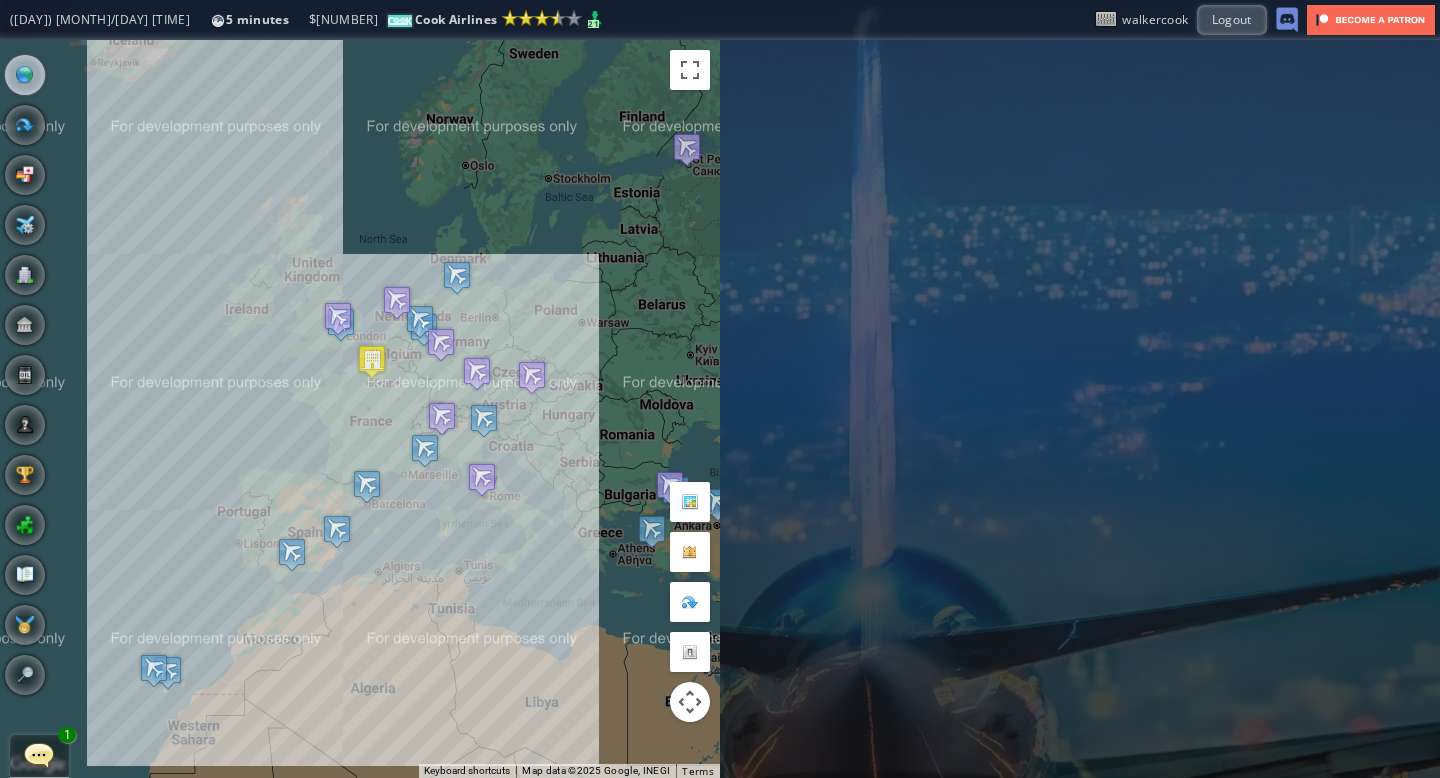 click at bounding box center (39, 755) 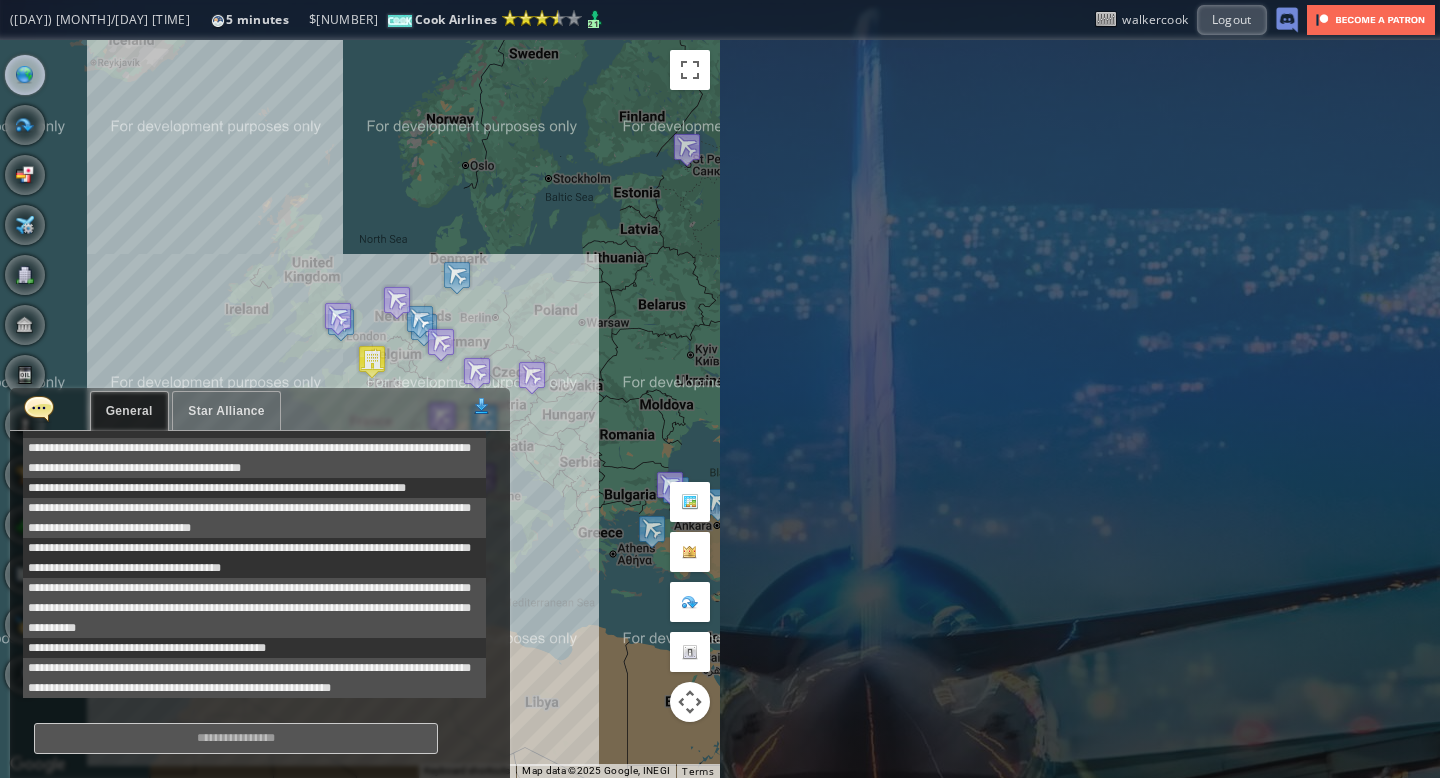 scroll, scrollTop: 558, scrollLeft: 0, axis: vertical 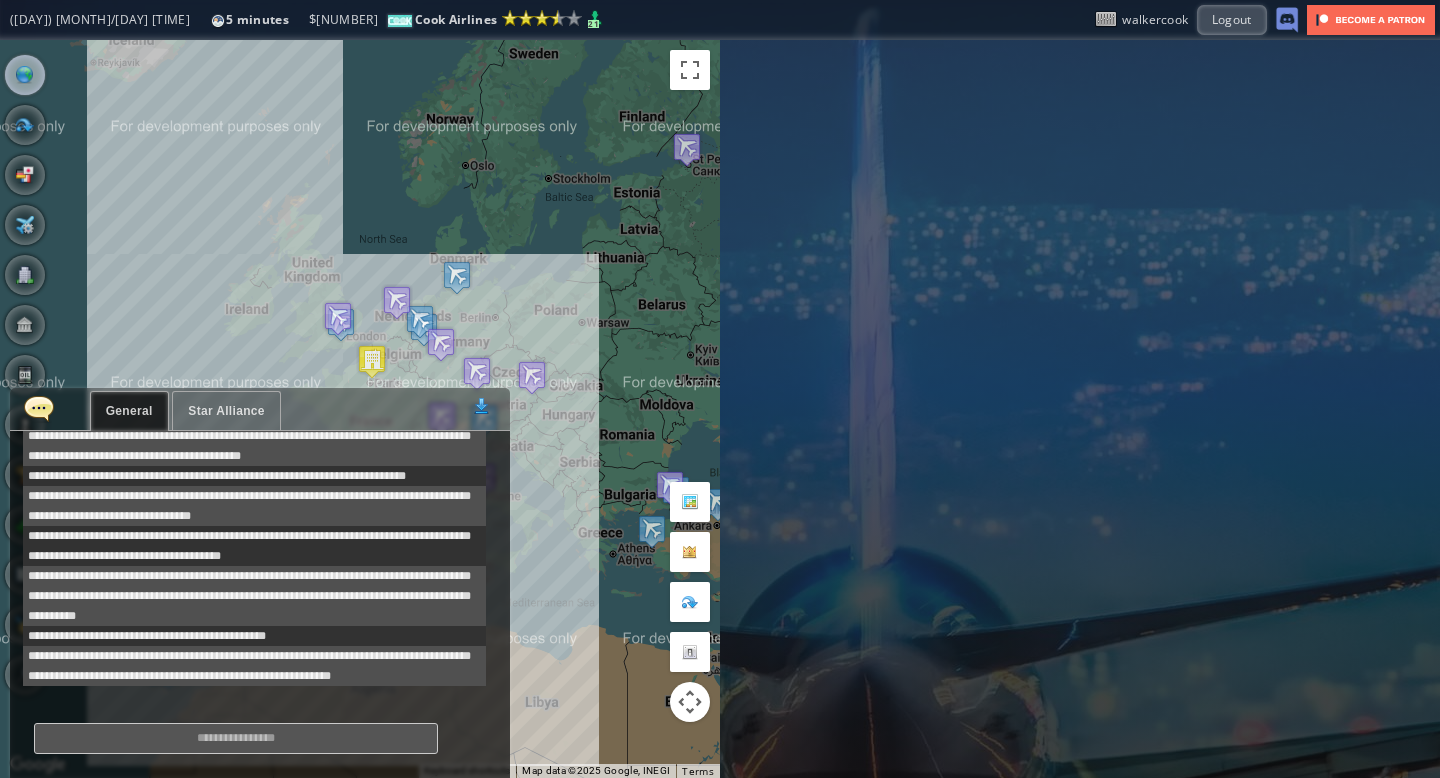 click at bounding box center [39, 408] 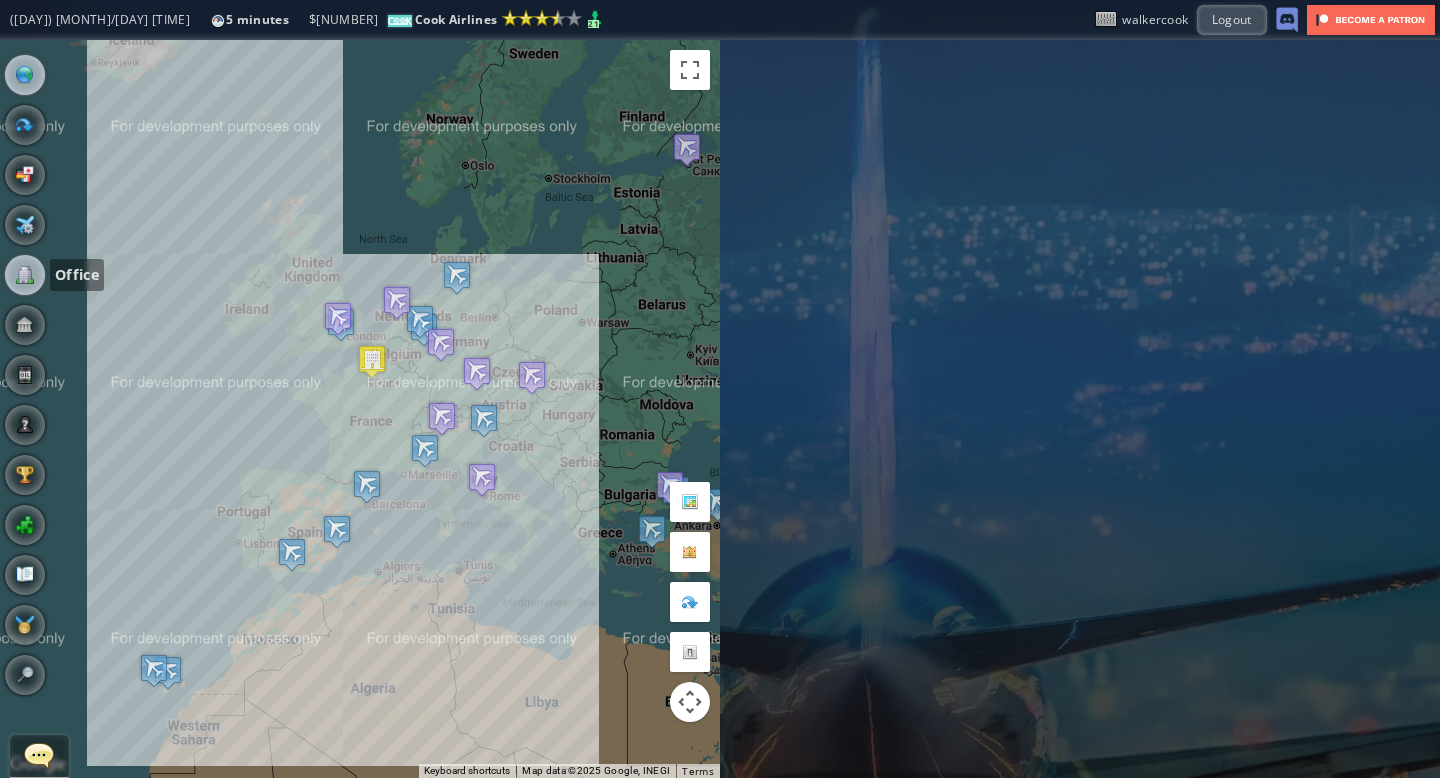 click at bounding box center (25, 275) 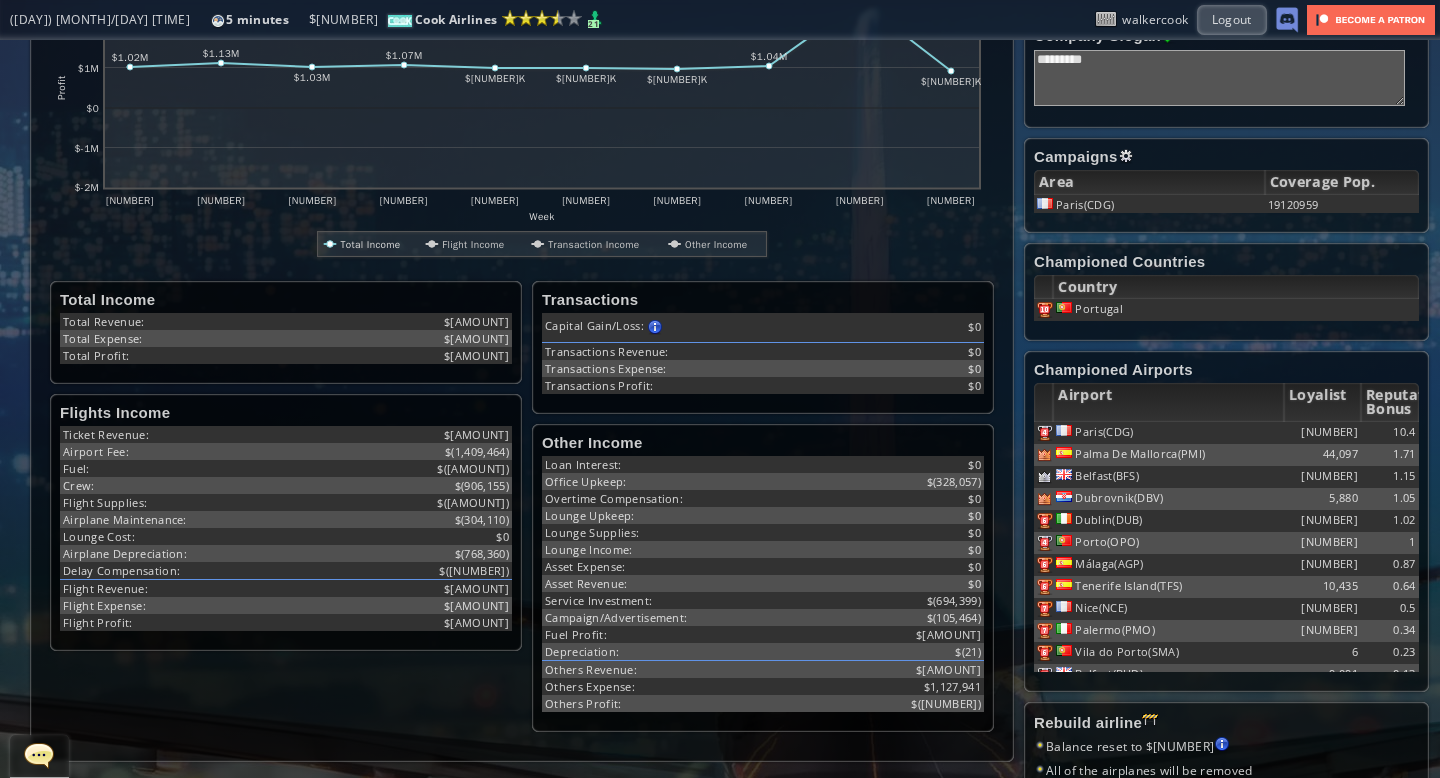 scroll, scrollTop: 431, scrollLeft: 0, axis: vertical 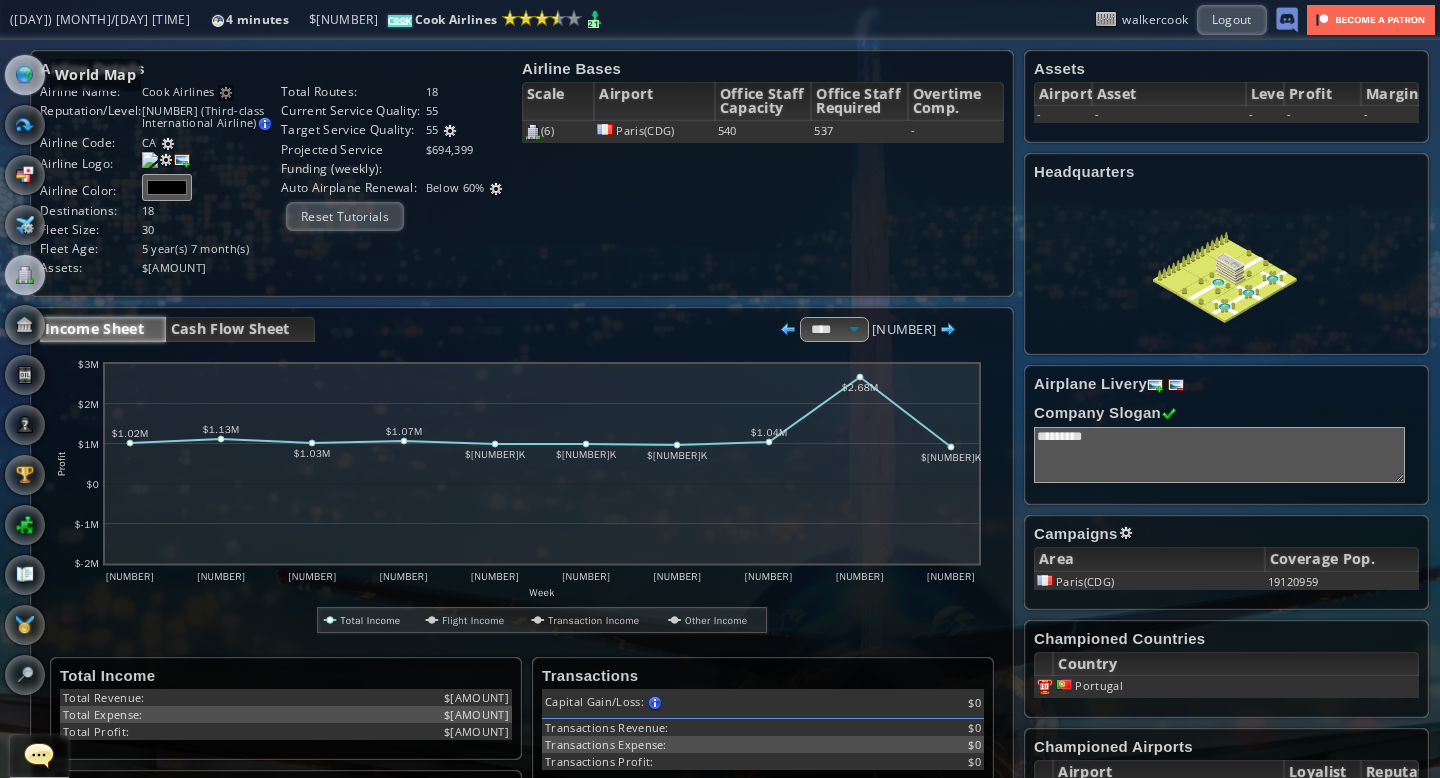 click at bounding box center (25, 75) 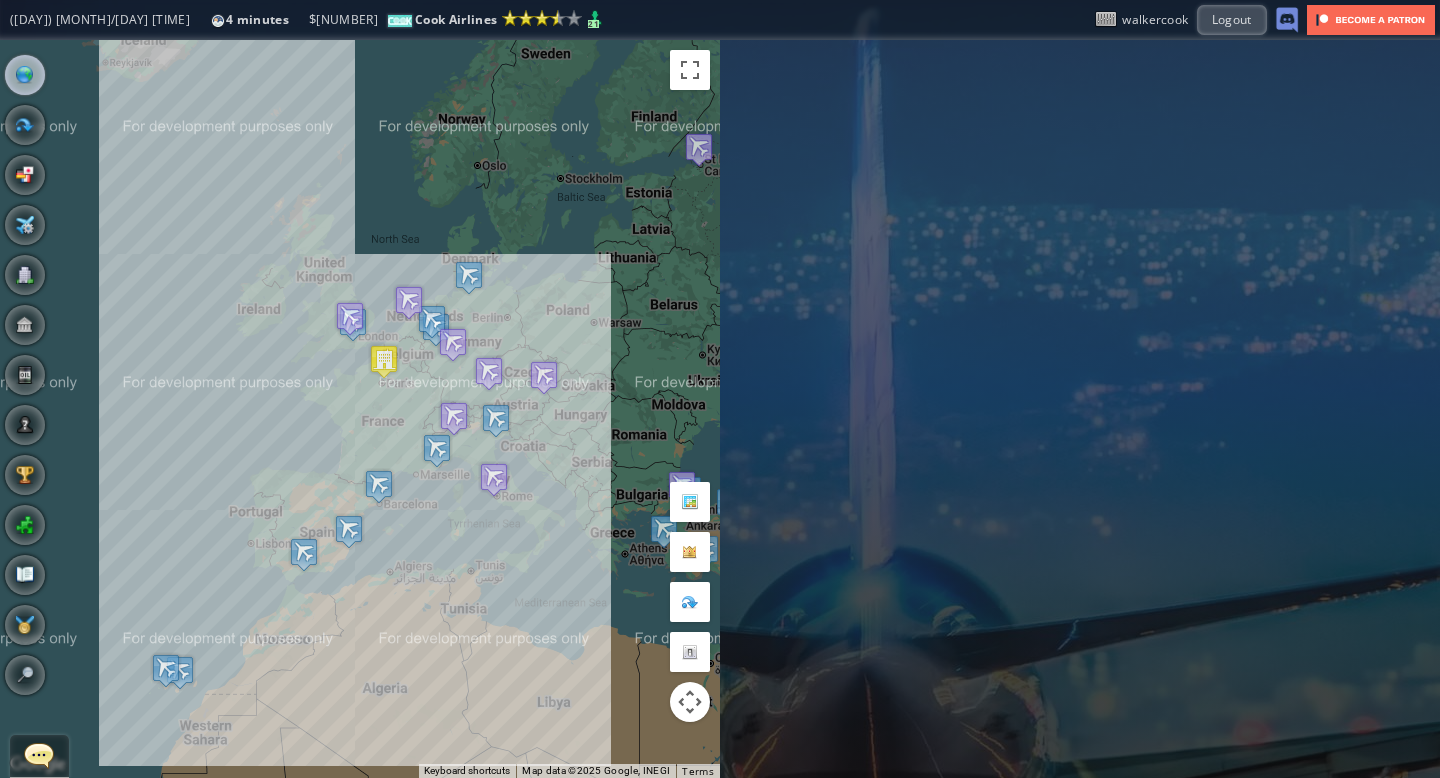 drag, startPoint x: 375, startPoint y: 219, endPoint x: 390, endPoint y: 219, distance: 15 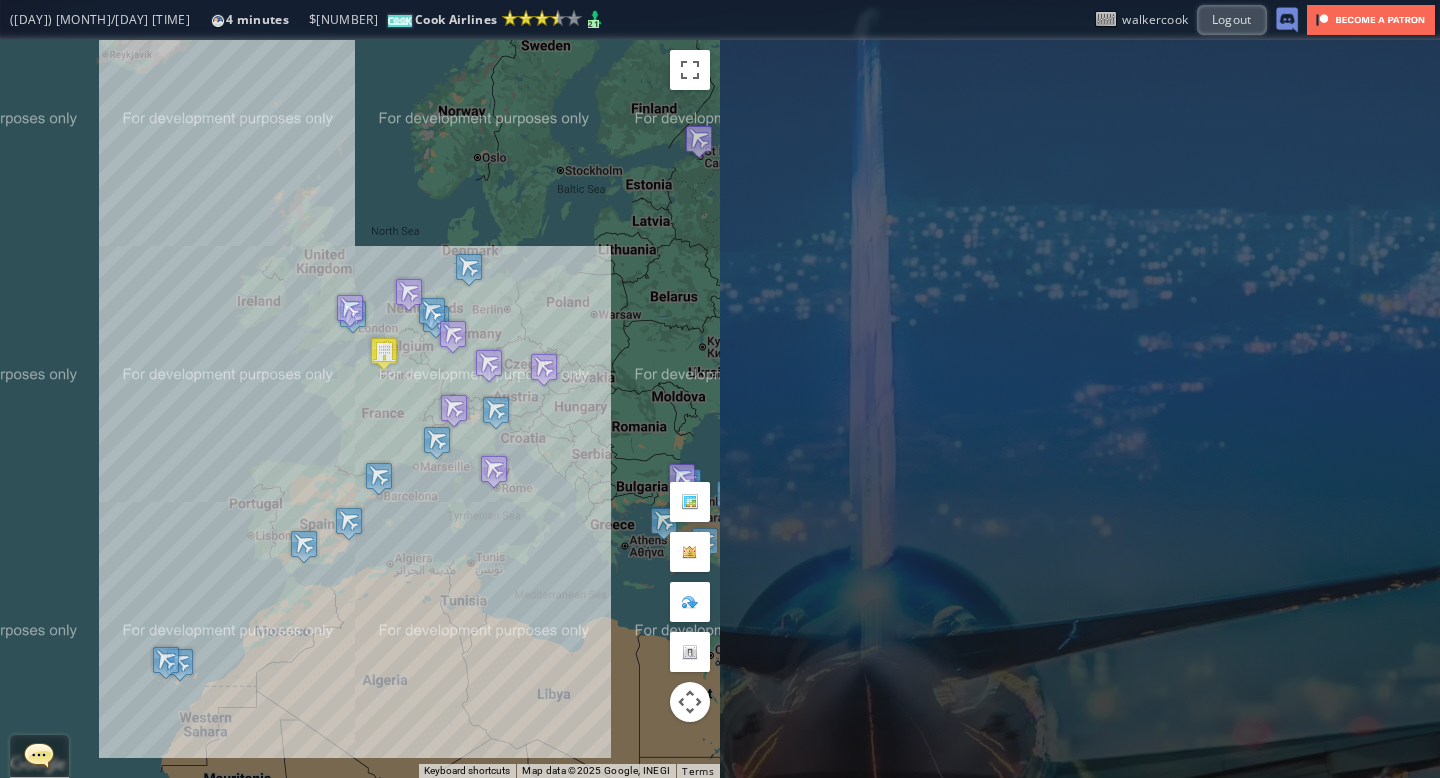 click on "To navigate, press the arrow keys." at bounding box center [360, 409] 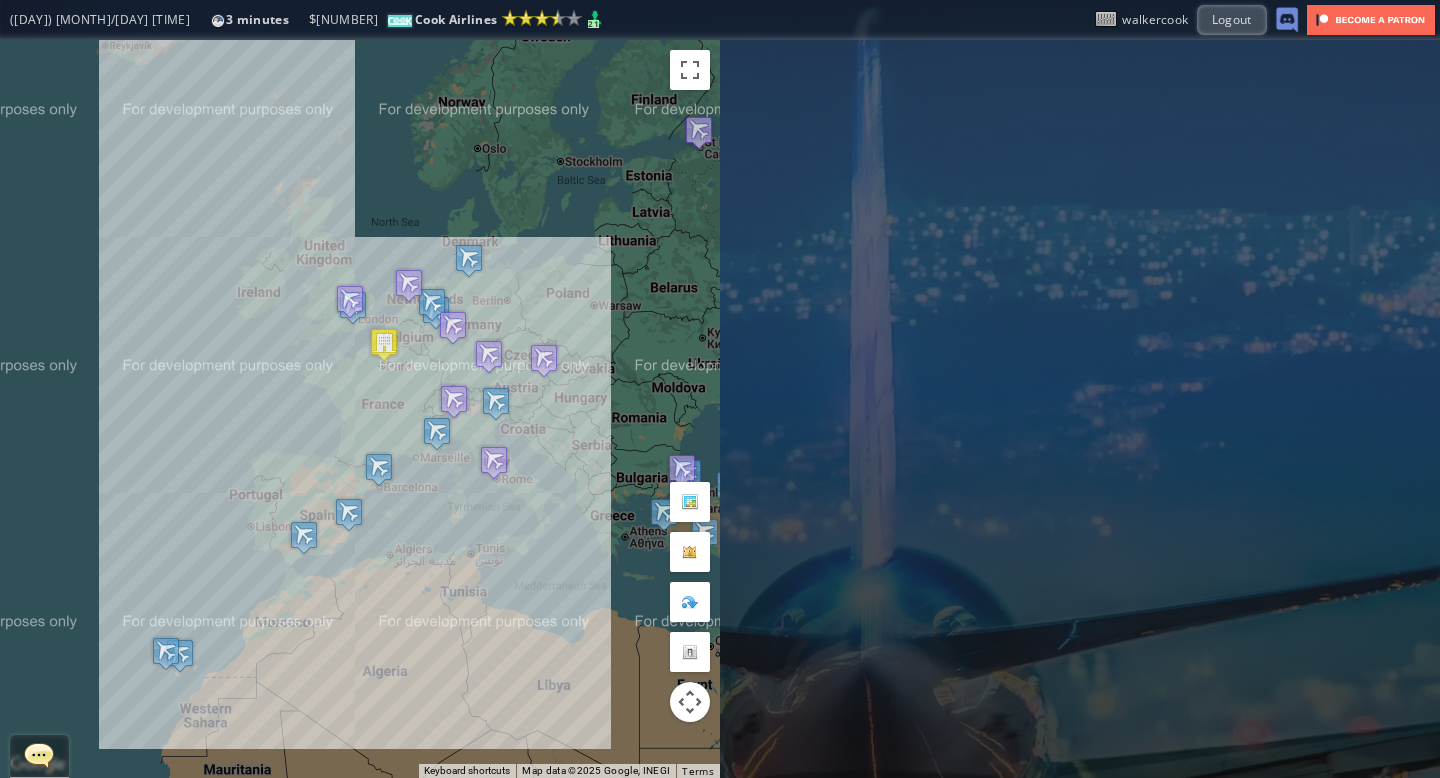 drag, startPoint x: 379, startPoint y: 205, endPoint x: 379, endPoint y: 193, distance: 12 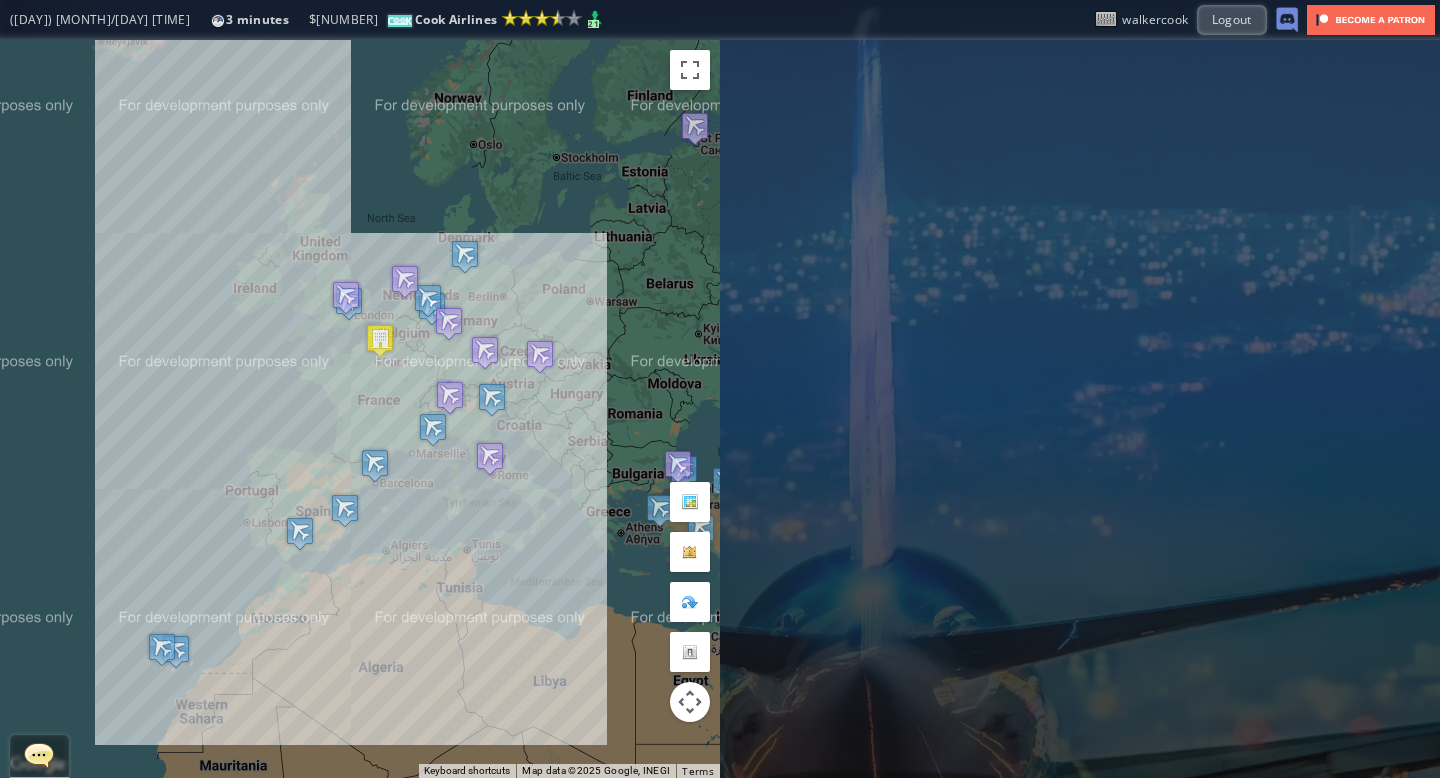 click on "To navigate, press the arrow keys." at bounding box center (360, 409) 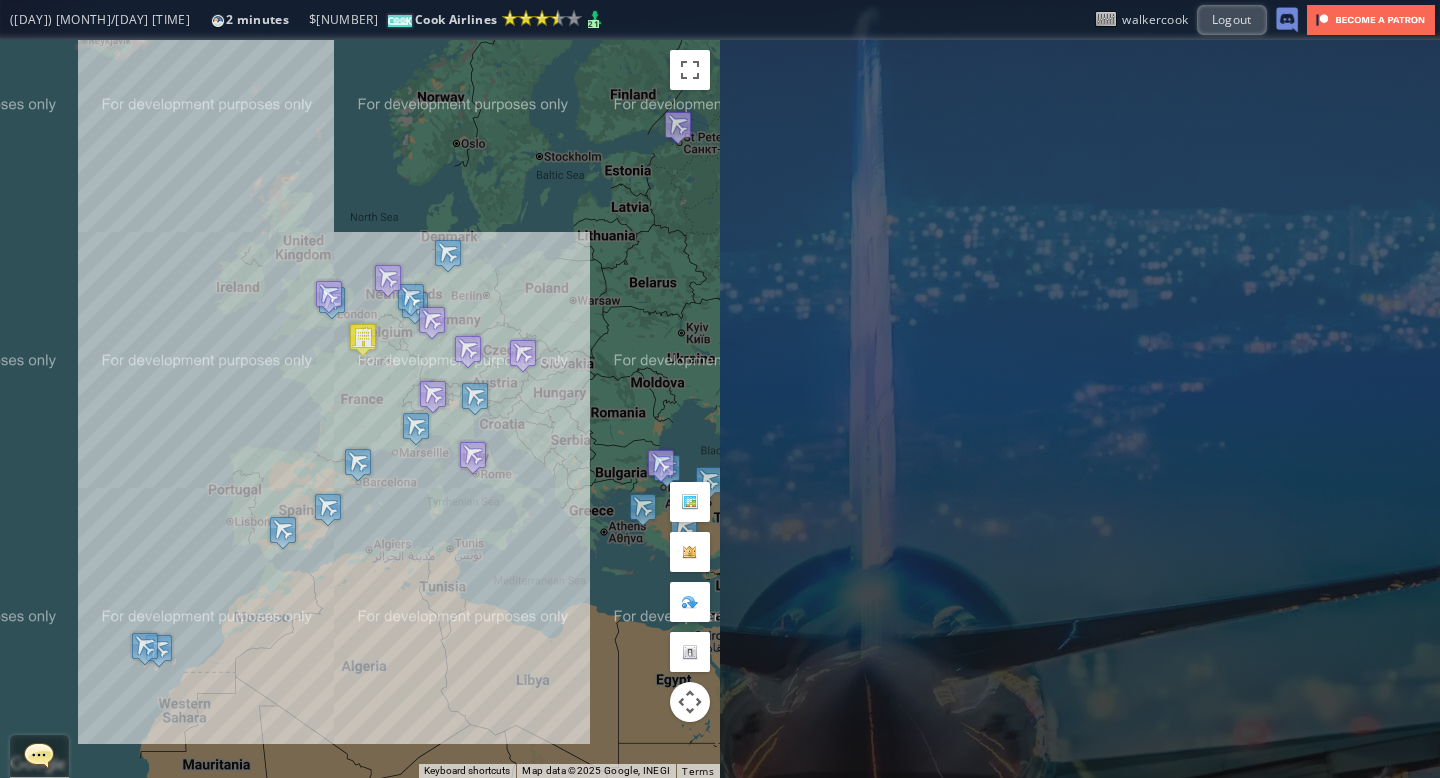 drag, startPoint x: 208, startPoint y: 316, endPoint x: 189, endPoint y: 315, distance: 19.026299 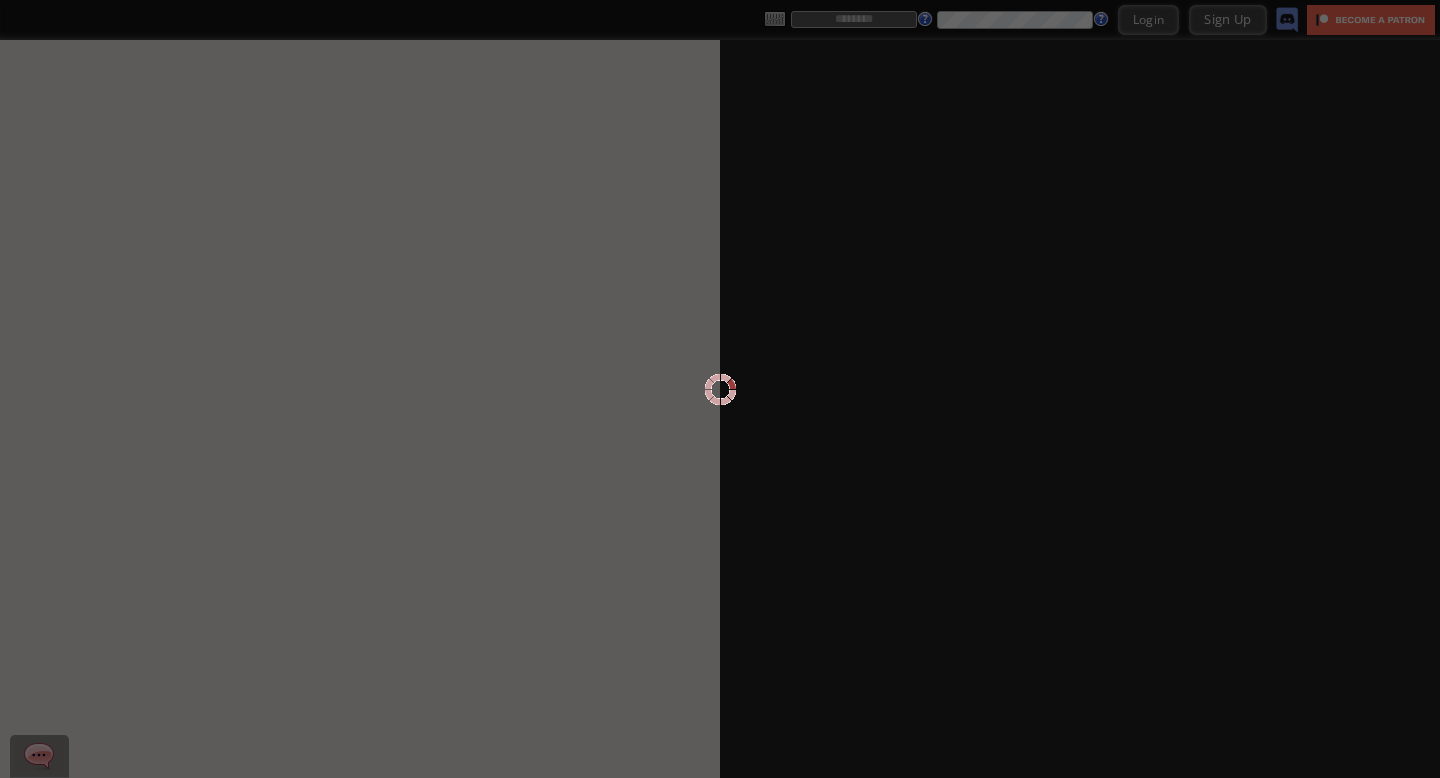 scroll, scrollTop: 0, scrollLeft: 0, axis: both 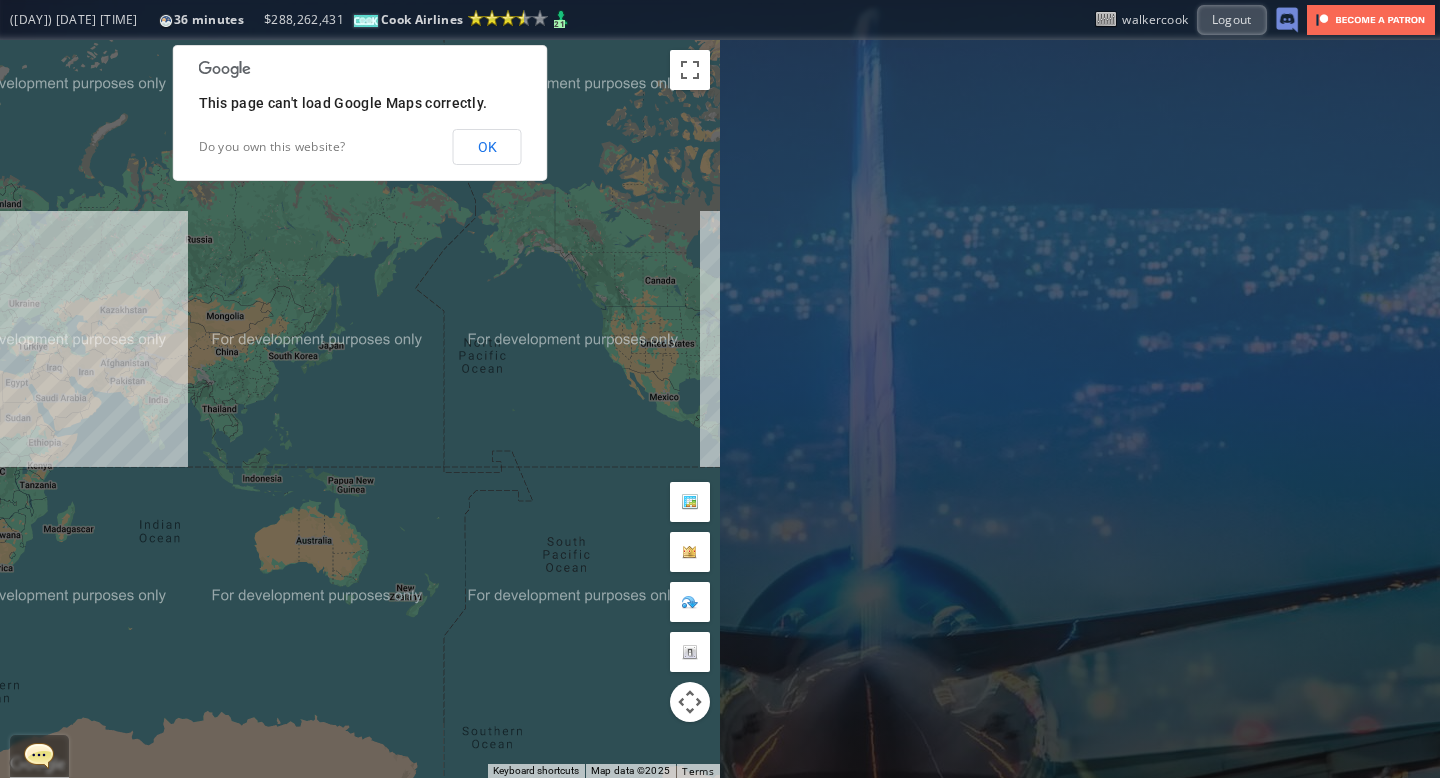 click on "OK" at bounding box center (487, 147) 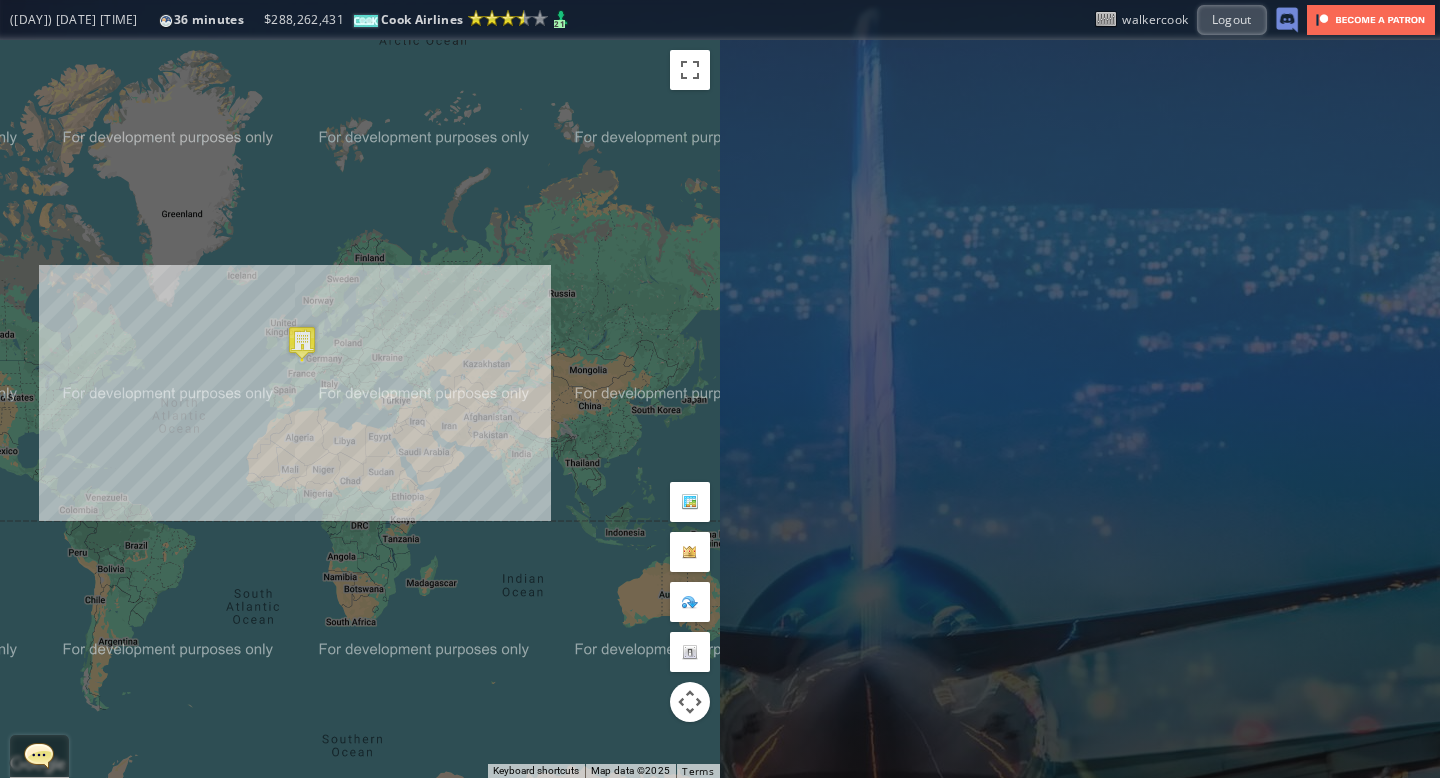 drag, startPoint x: 293, startPoint y: 260, endPoint x: 658, endPoint y: 313, distance: 368.82788 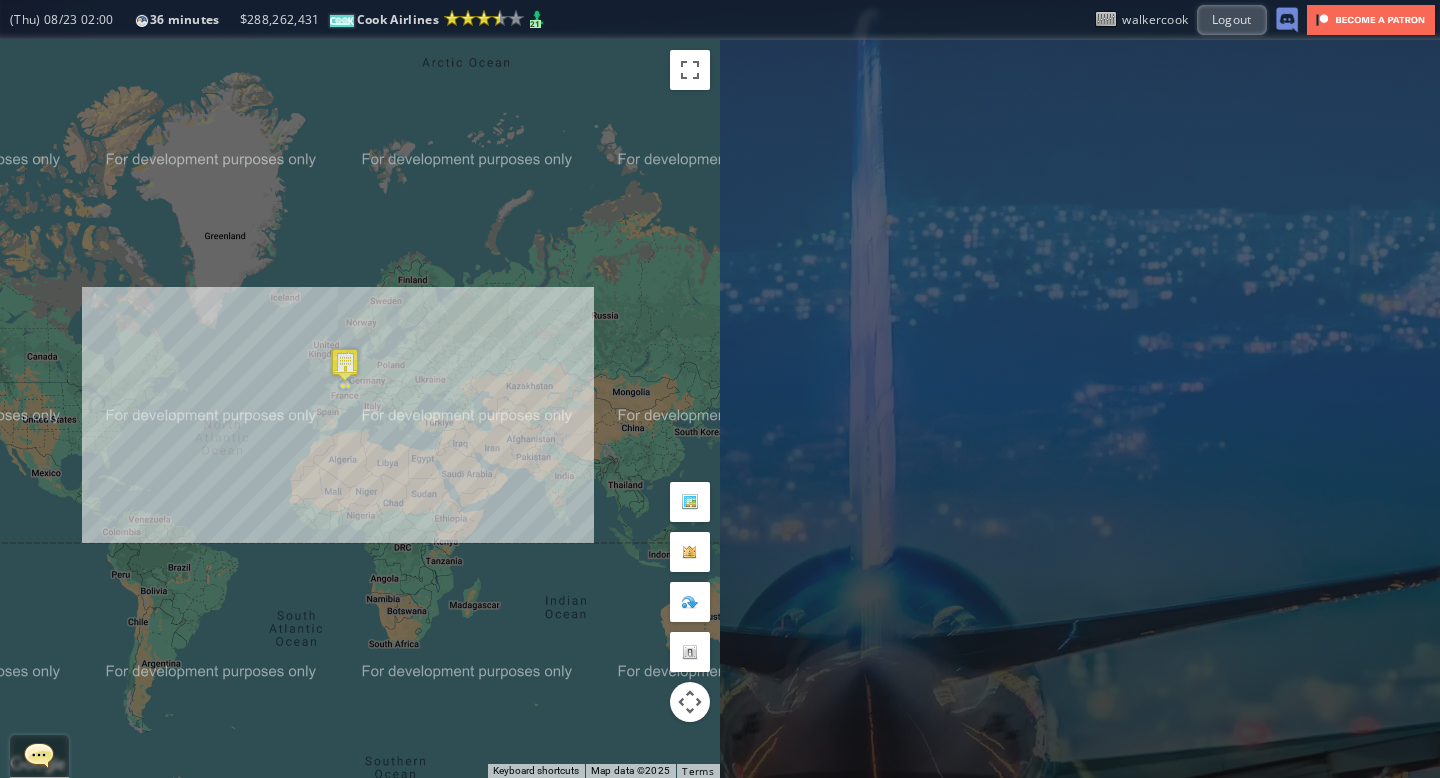 drag, startPoint x: 275, startPoint y: 247, endPoint x: 321, endPoint y: 271, distance: 51.884487 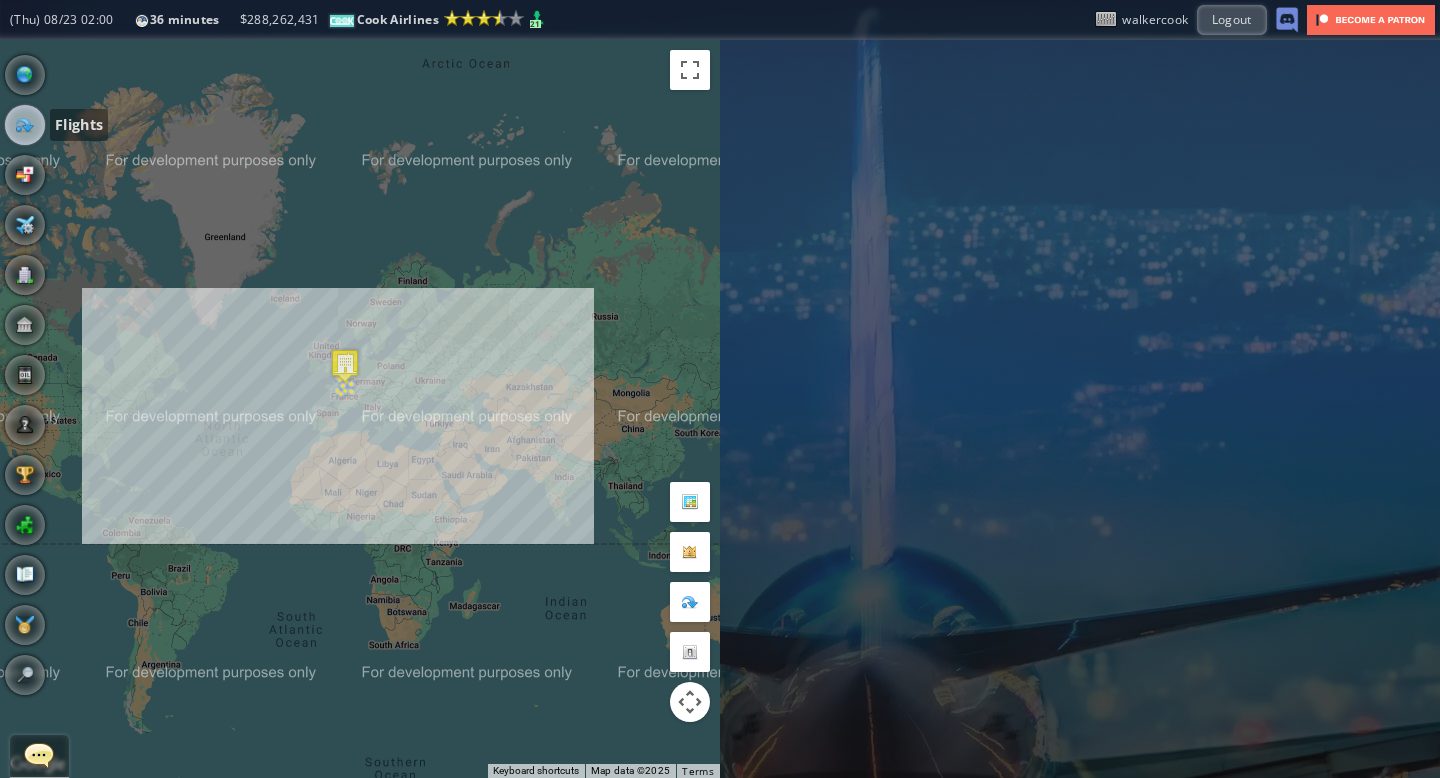 click at bounding box center (25, 125) 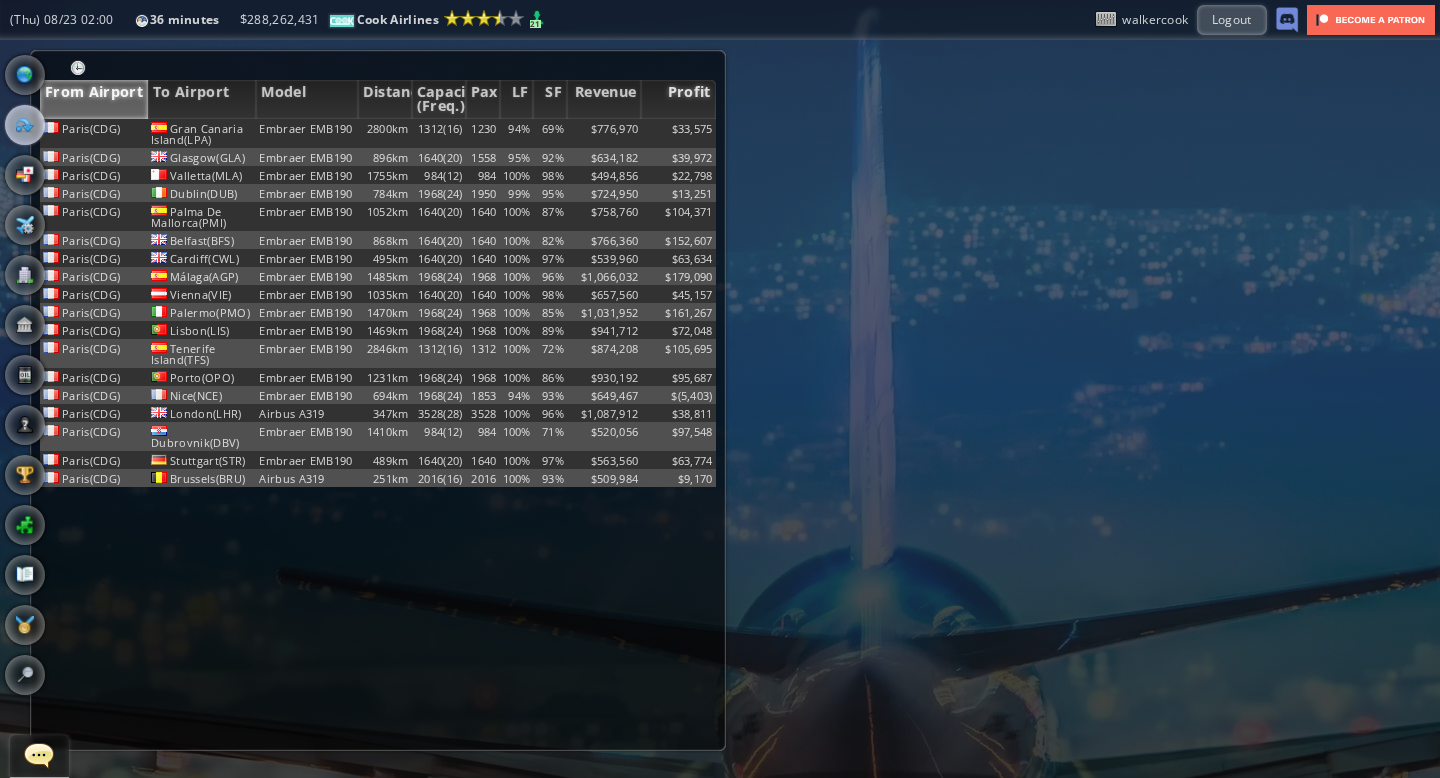 click on "Profit" at bounding box center (678, 99) 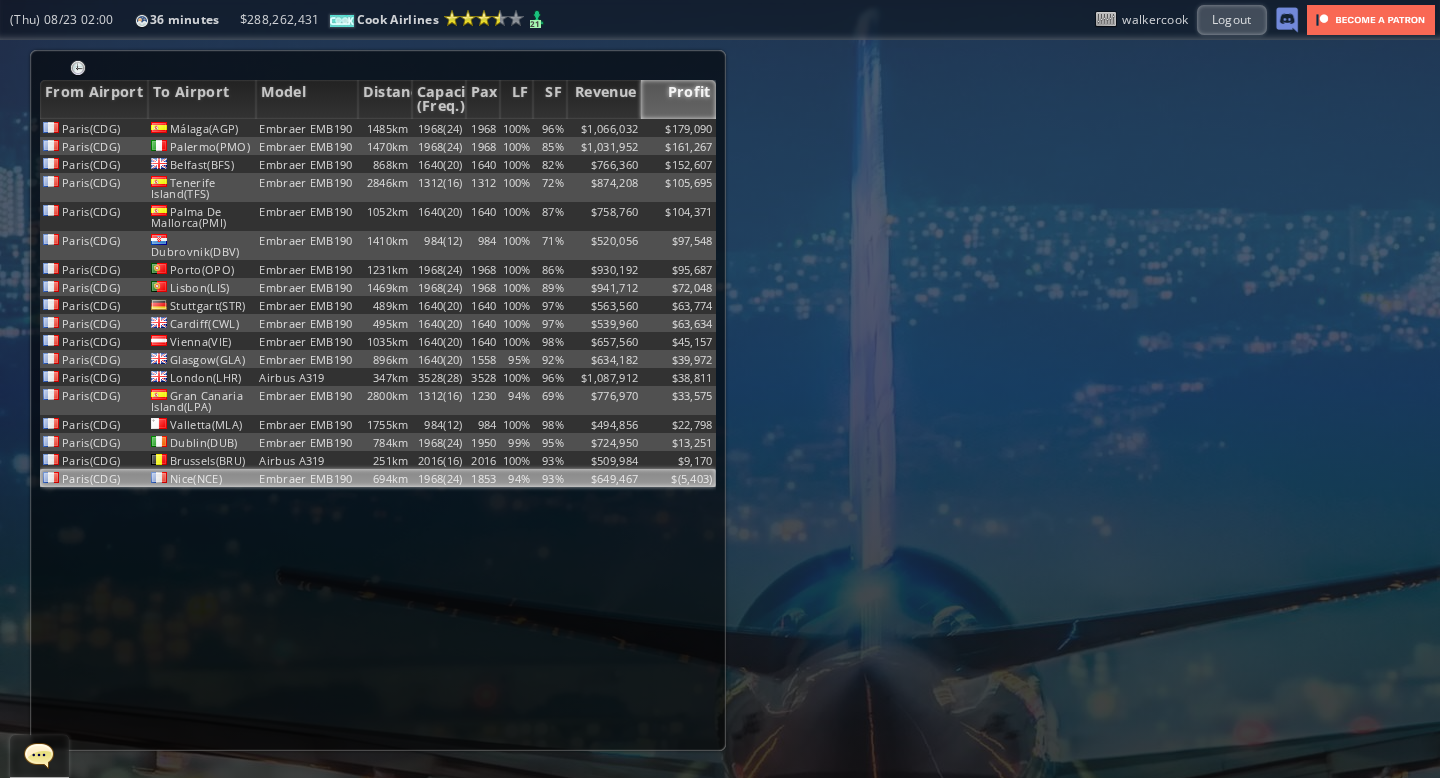 click on "$649,467" at bounding box center (604, 128) 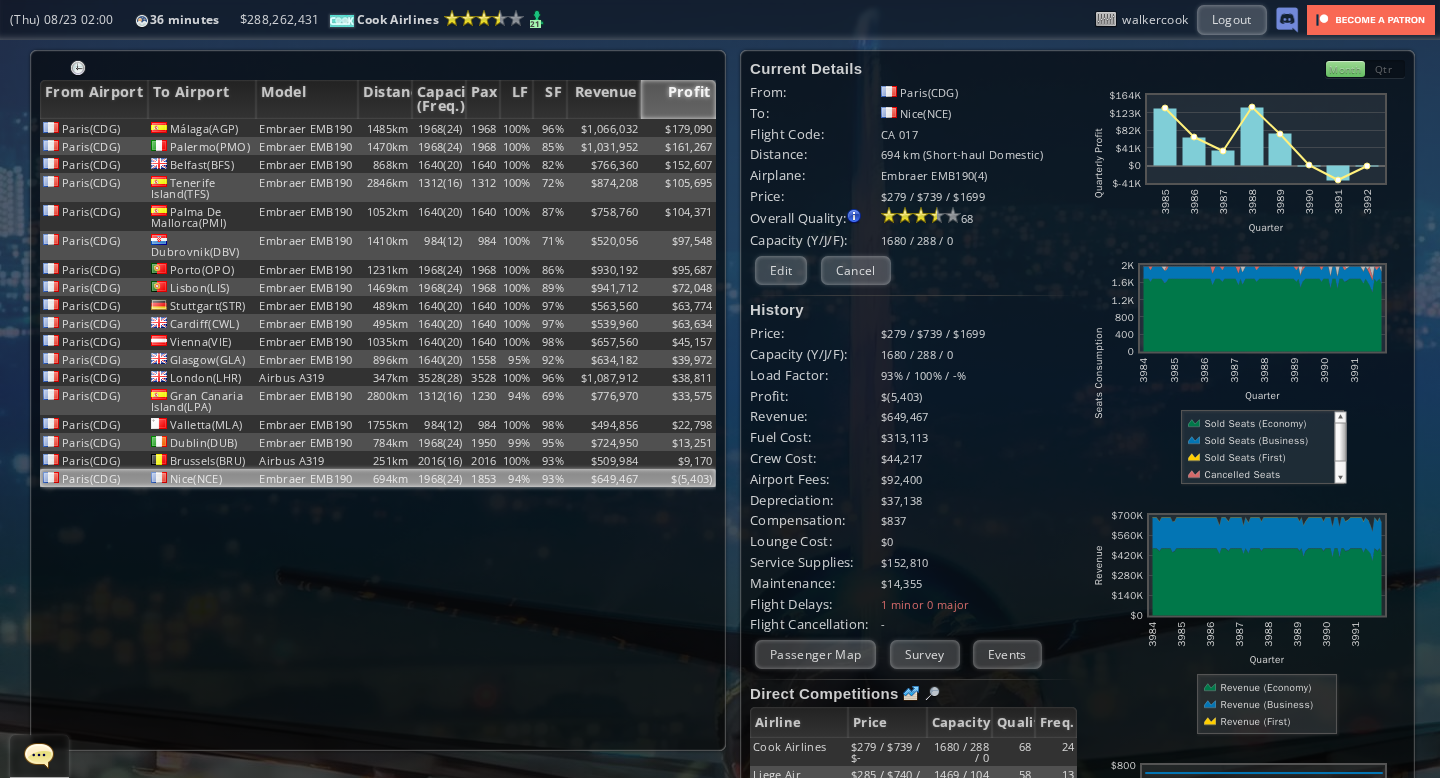 click on "Month" at bounding box center [1345, 69] 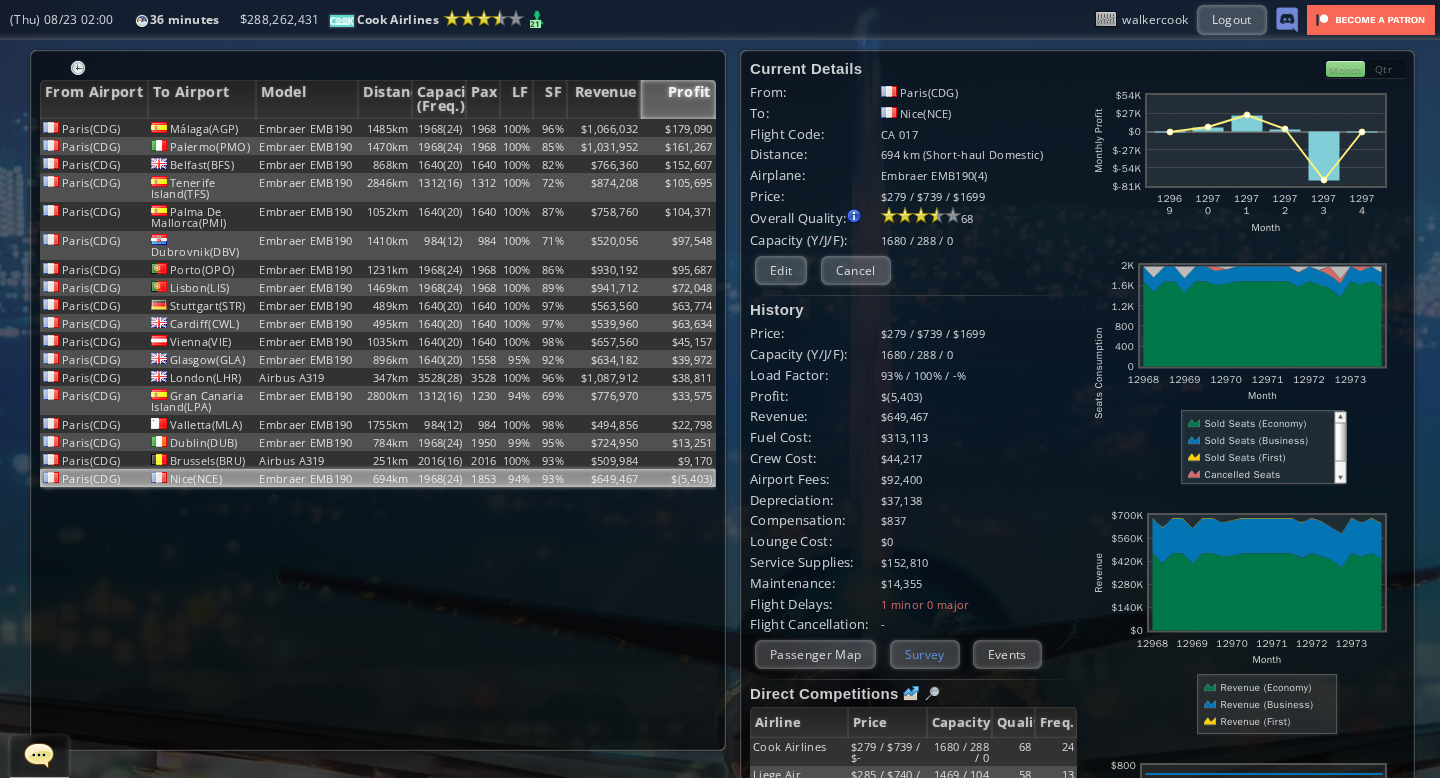 click on "Survey" at bounding box center (925, 654) 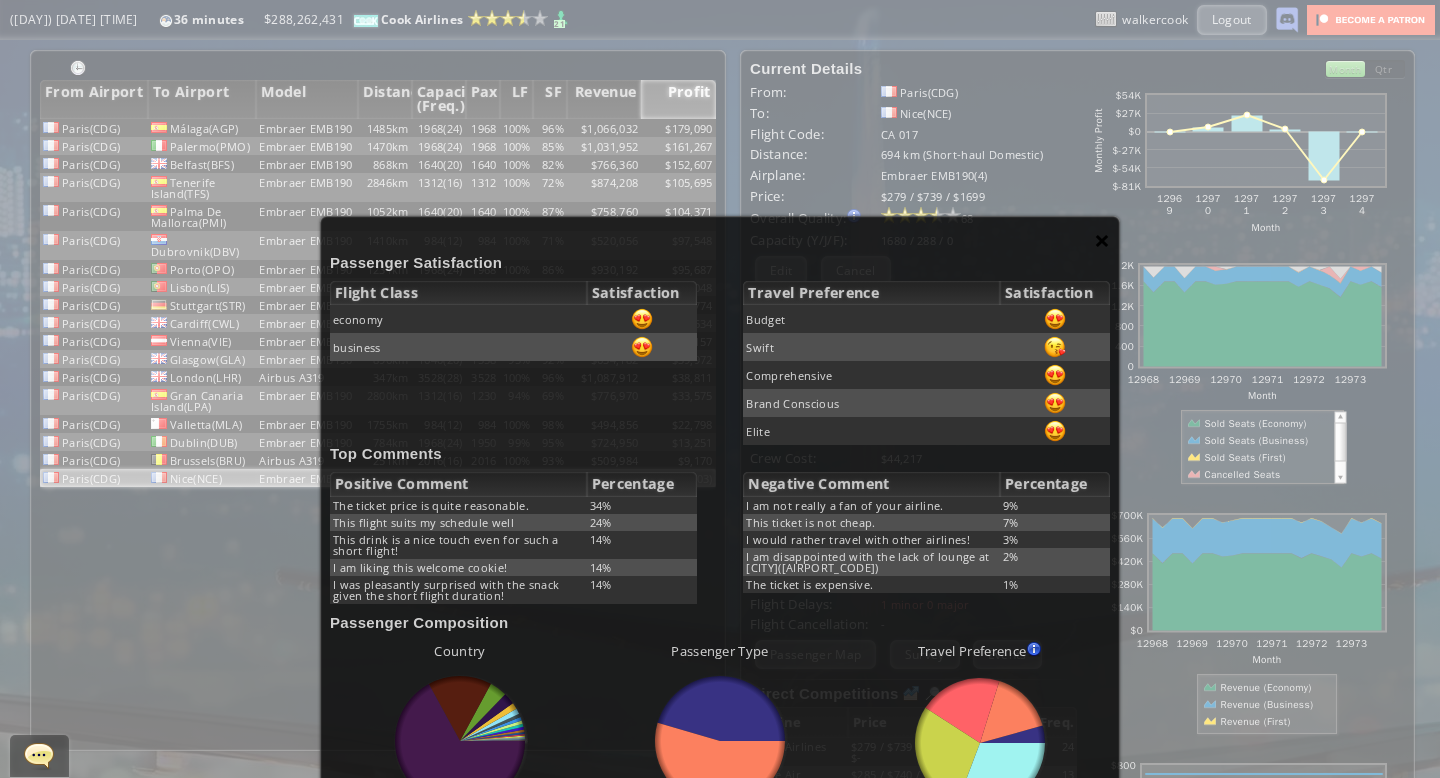 click on "×" at bounding box center (1102, 240) 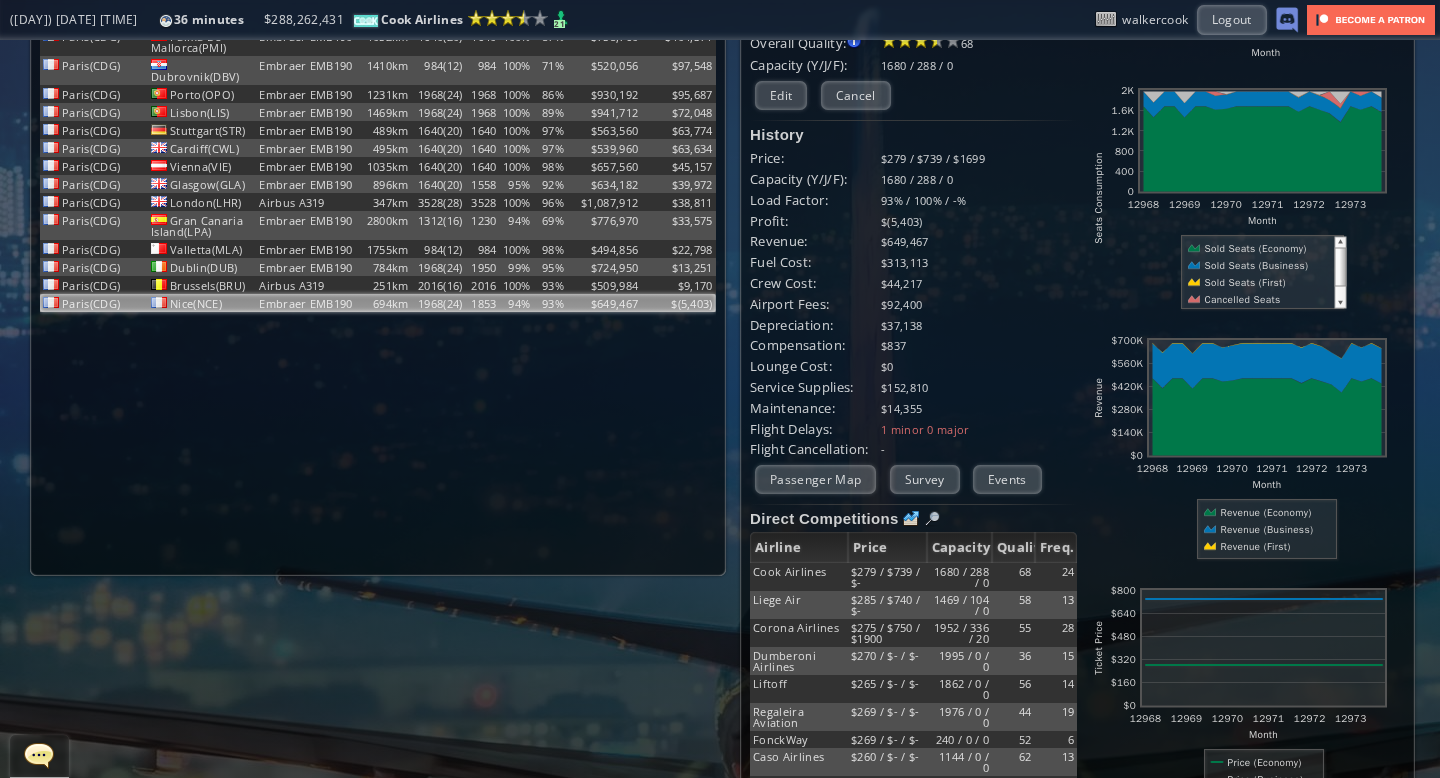 scroll, scrollTop: 0, scrollLeft: 0, axis: both 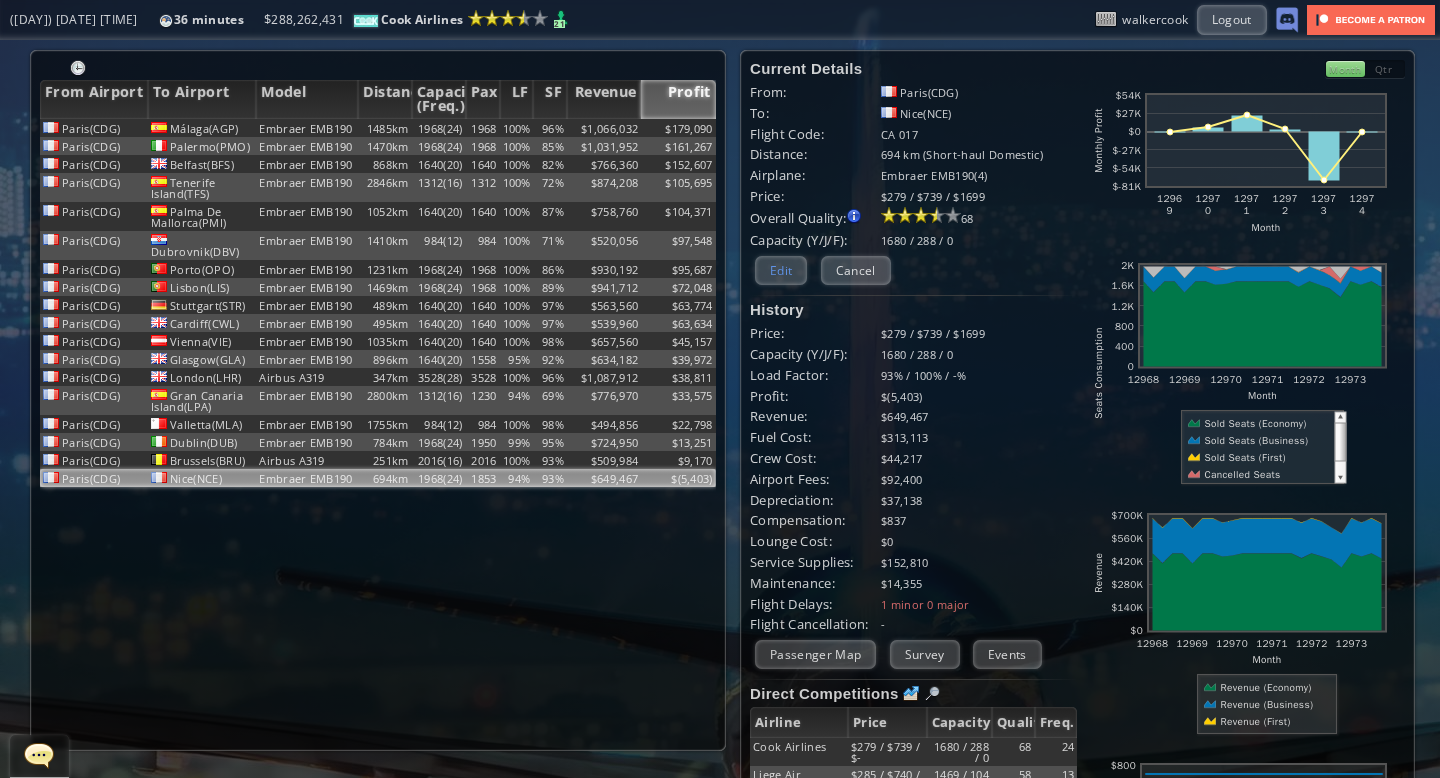 click on "Edit" at bounding box center [781, 270] 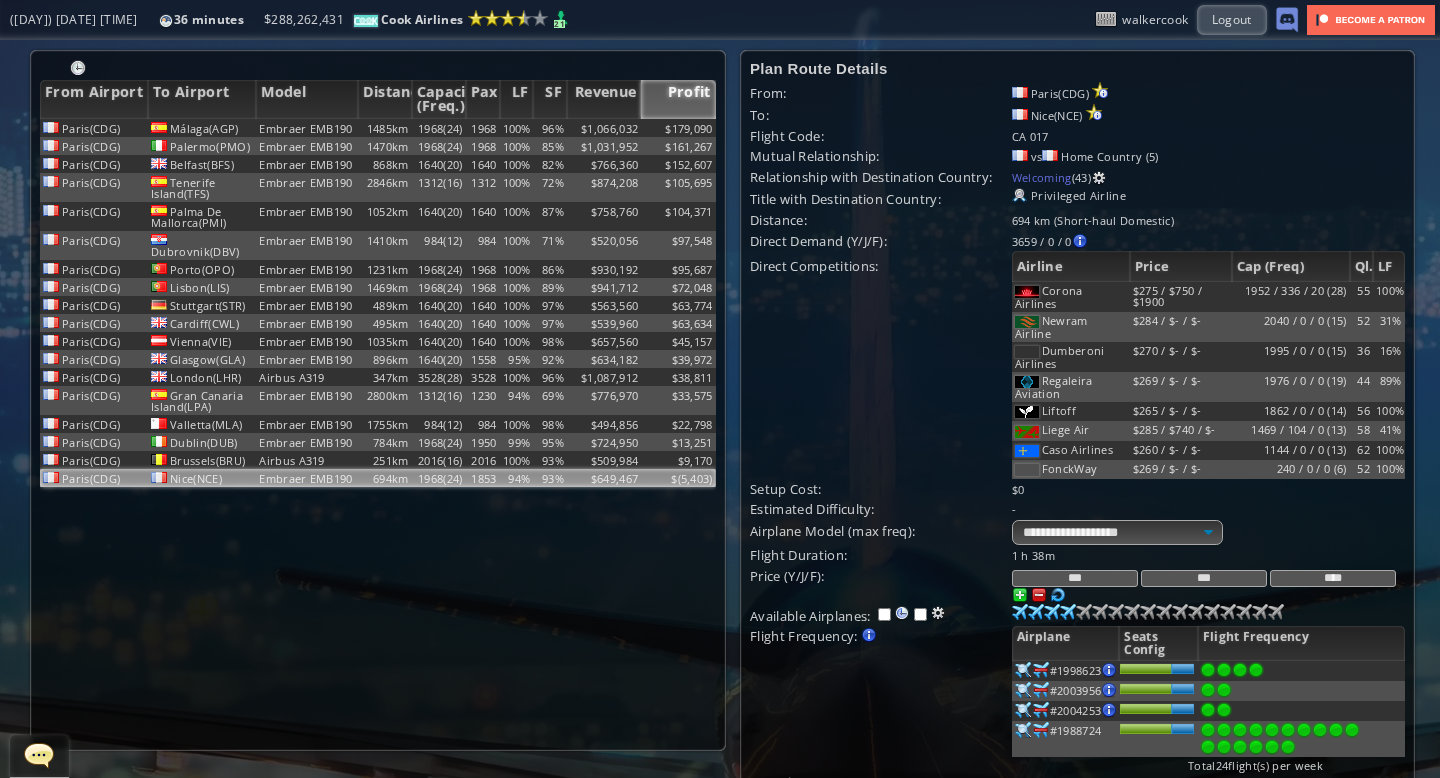 click on "***" at bounding box center [1075, 578] 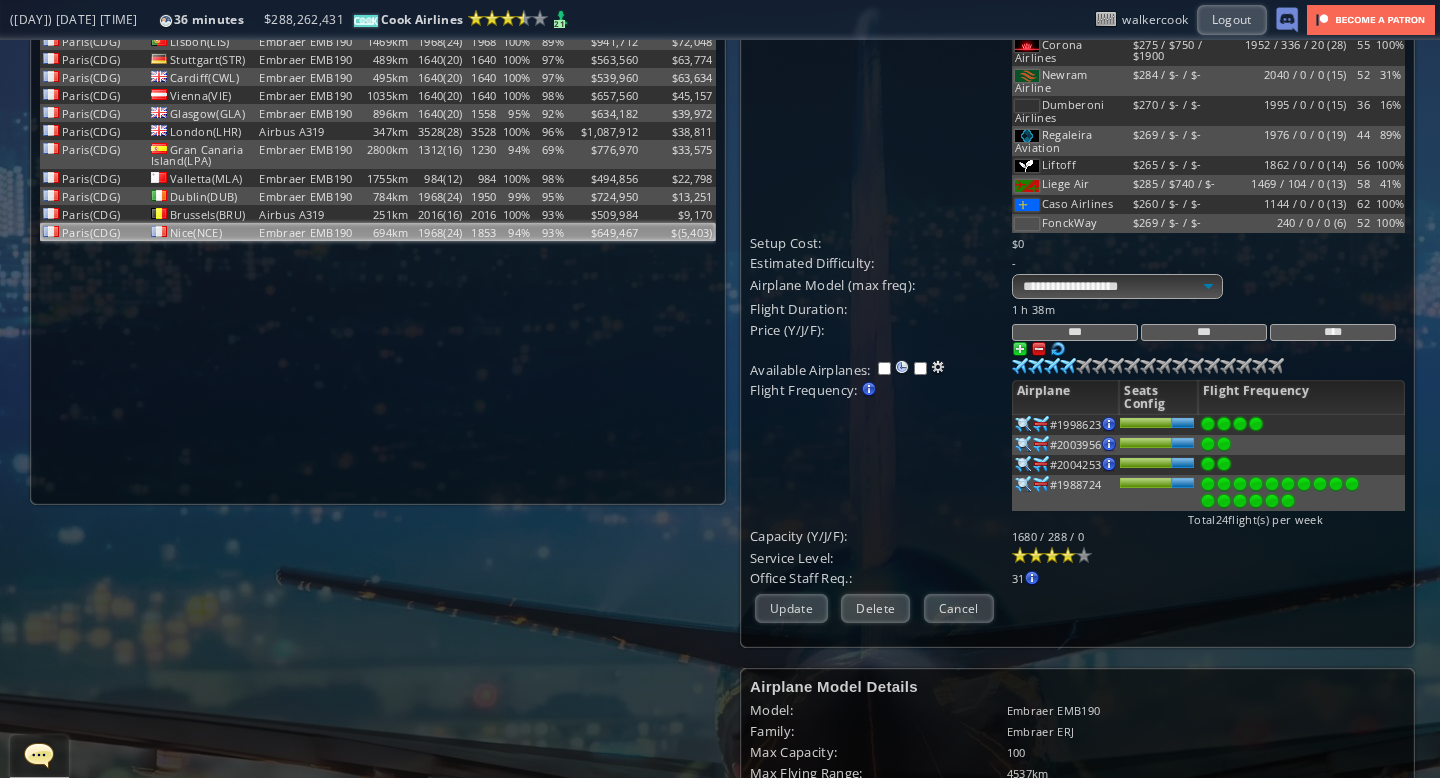 scroll, scrollTop: 261, scrollLeft: 0, axis: vertical 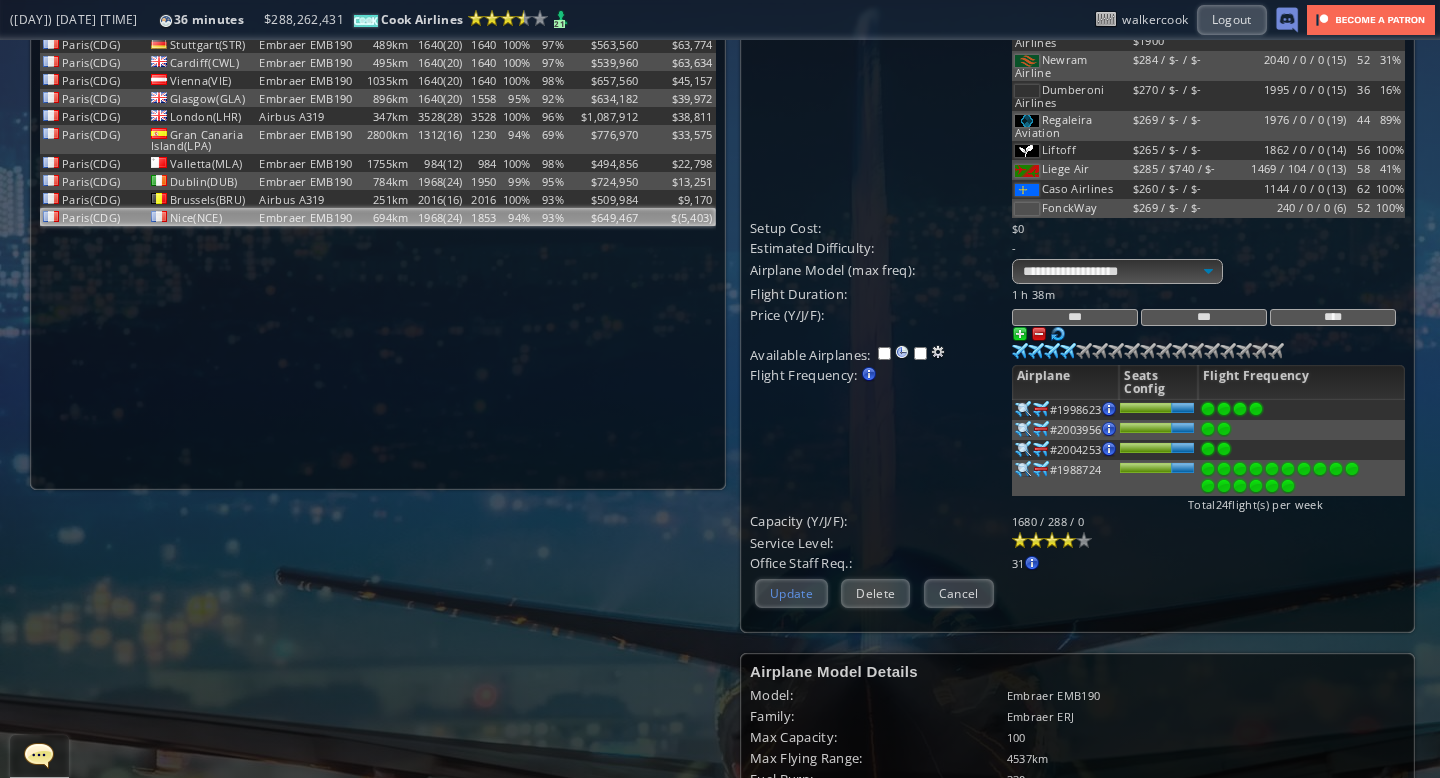 type on "***" 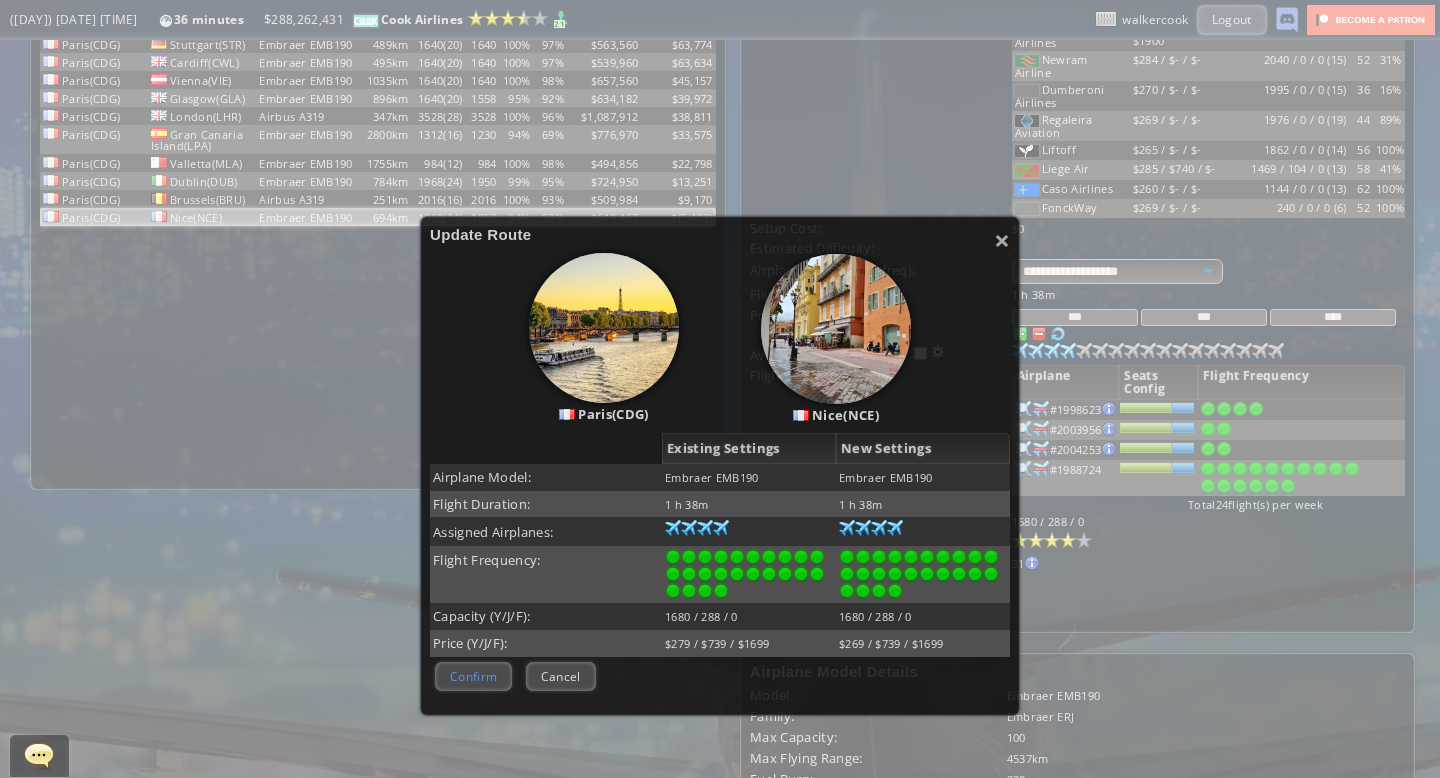 click on "Confirm" at bounding box center (473, 676) 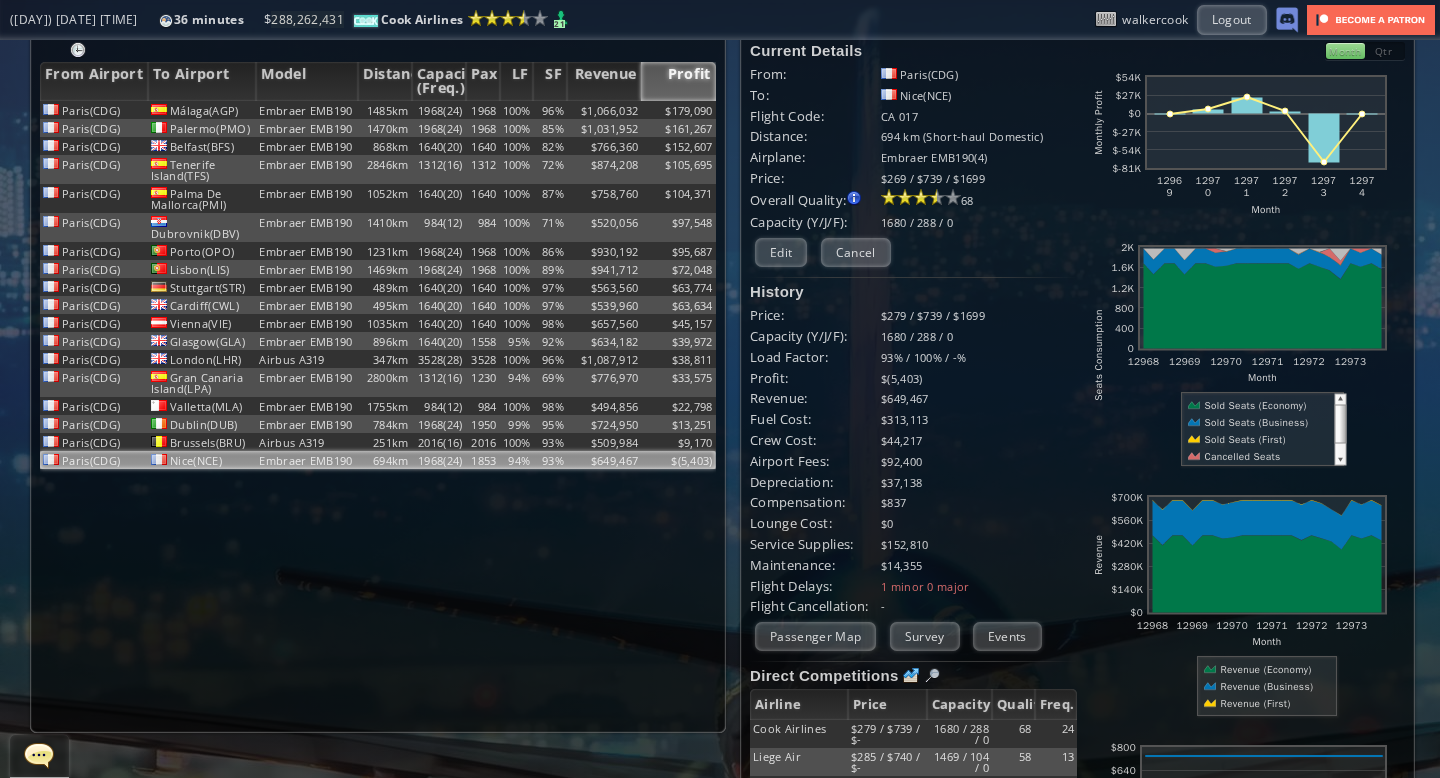 scroll, scrollTop: 0, scrollLeft: 0, axis: both 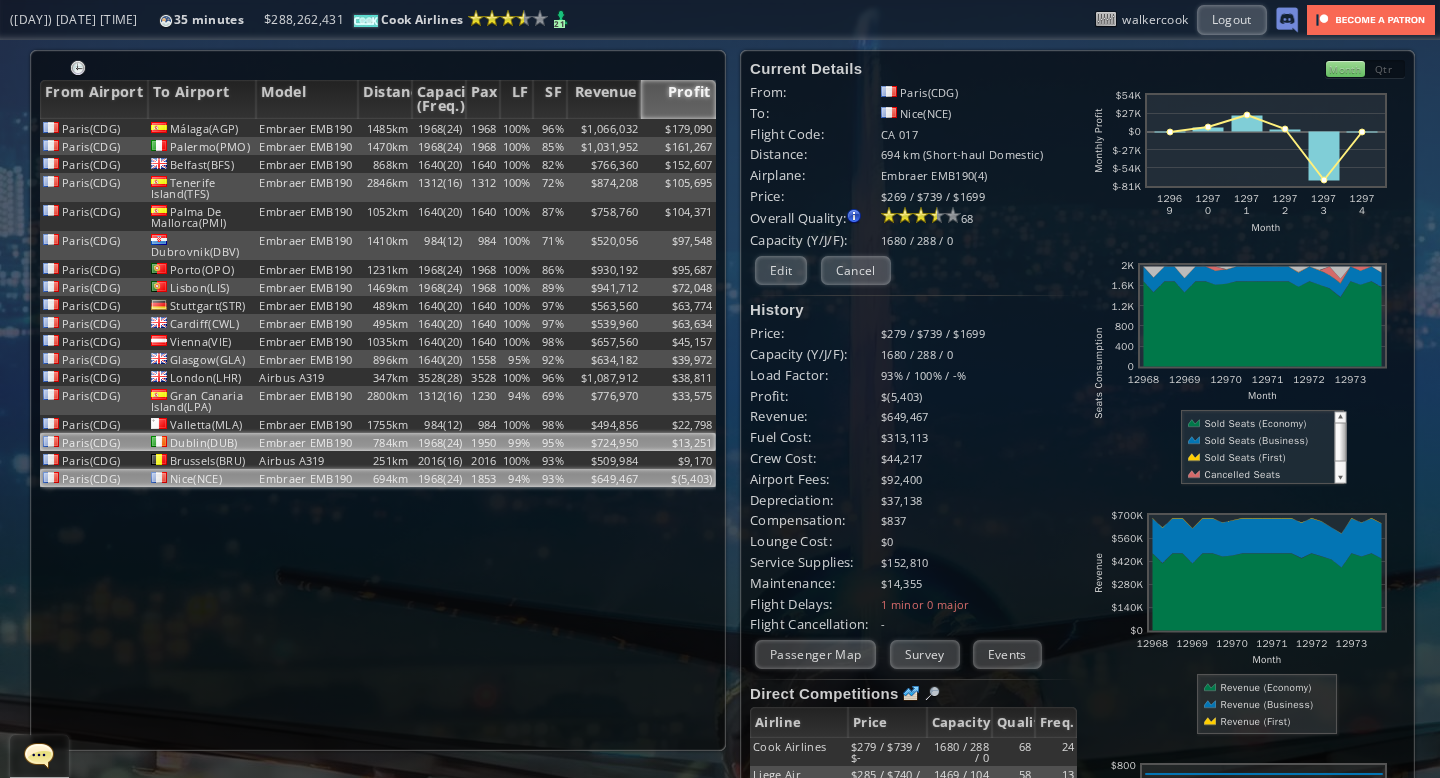 click on "99%" at bounding box center (517, 128) 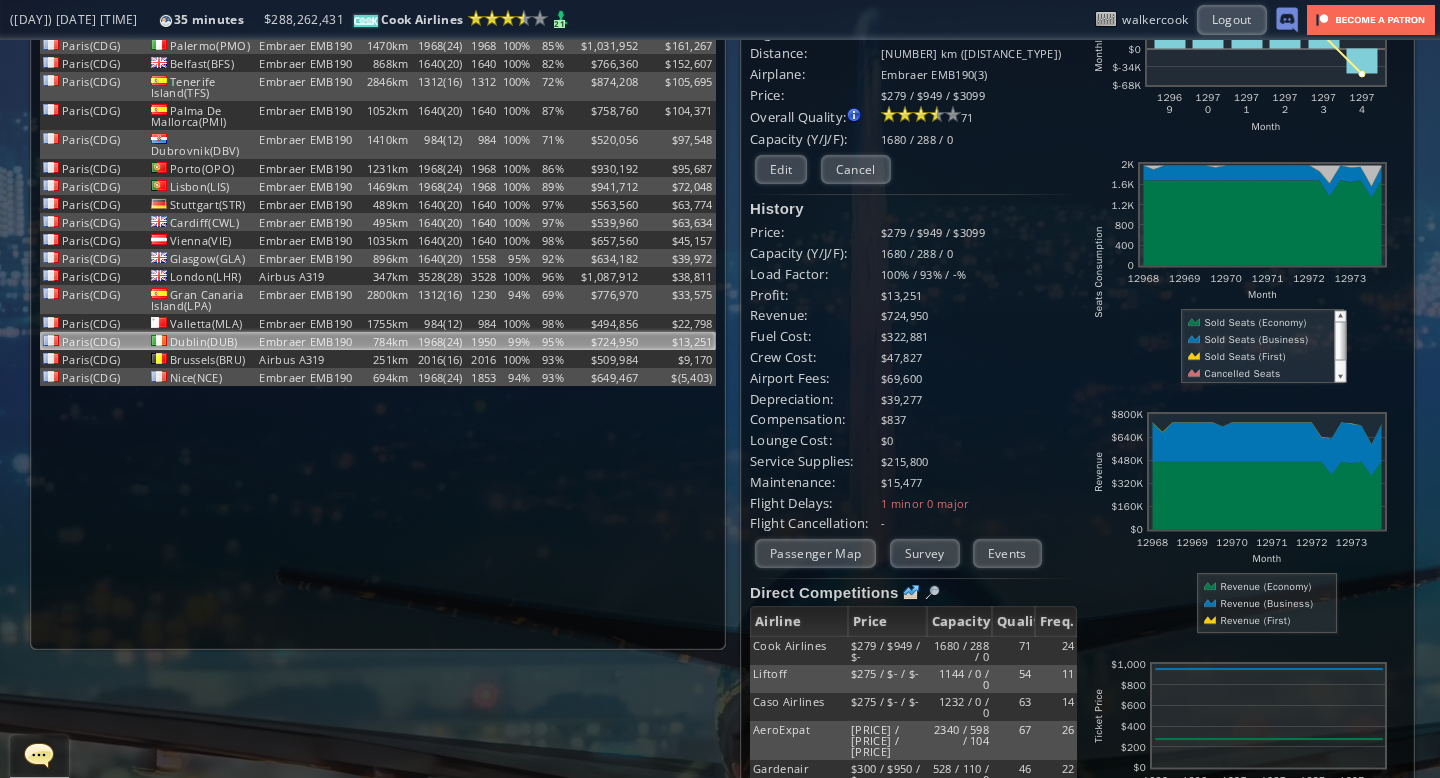 scroll, scrollTop: 0, scrollLeft: 0, axis: both 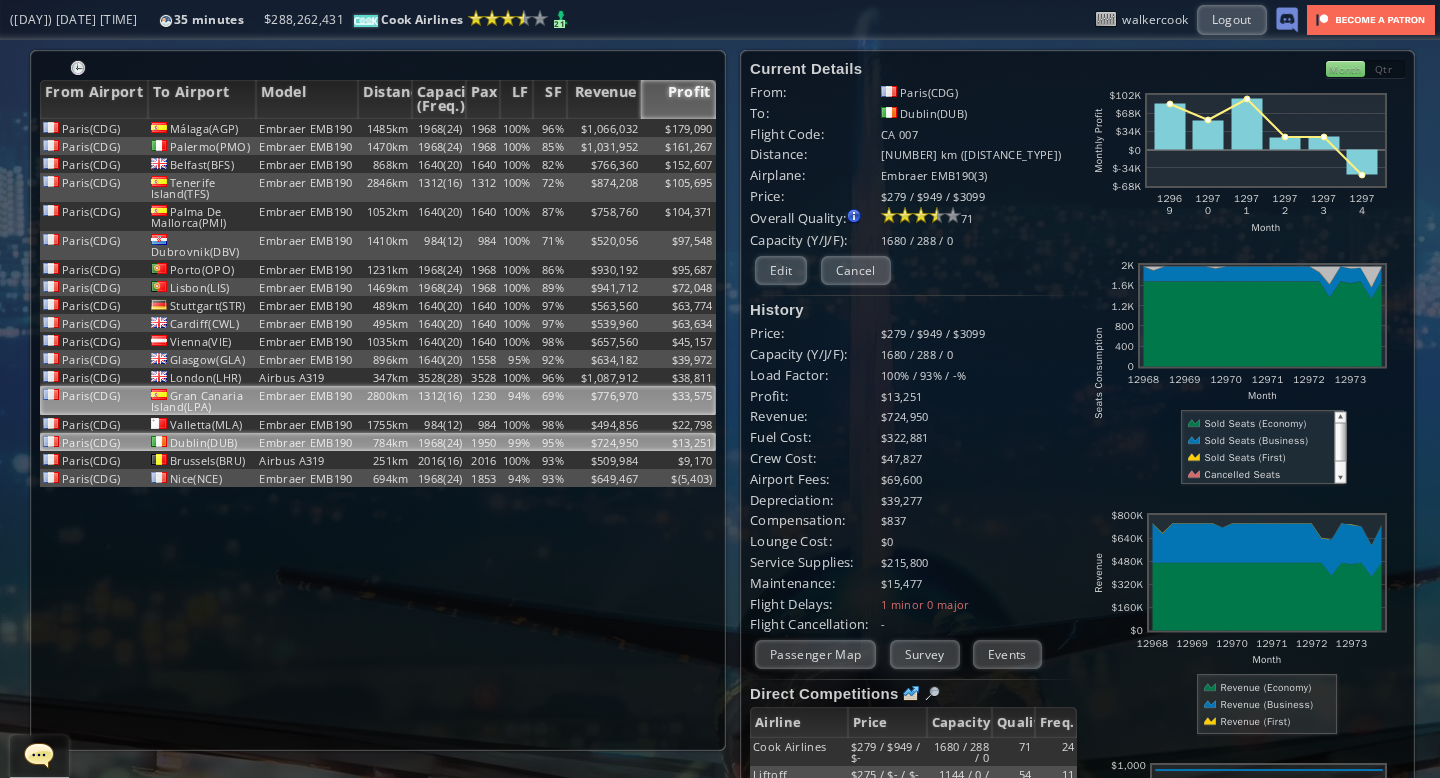 click on "94%" at bounding box center [517, 128] 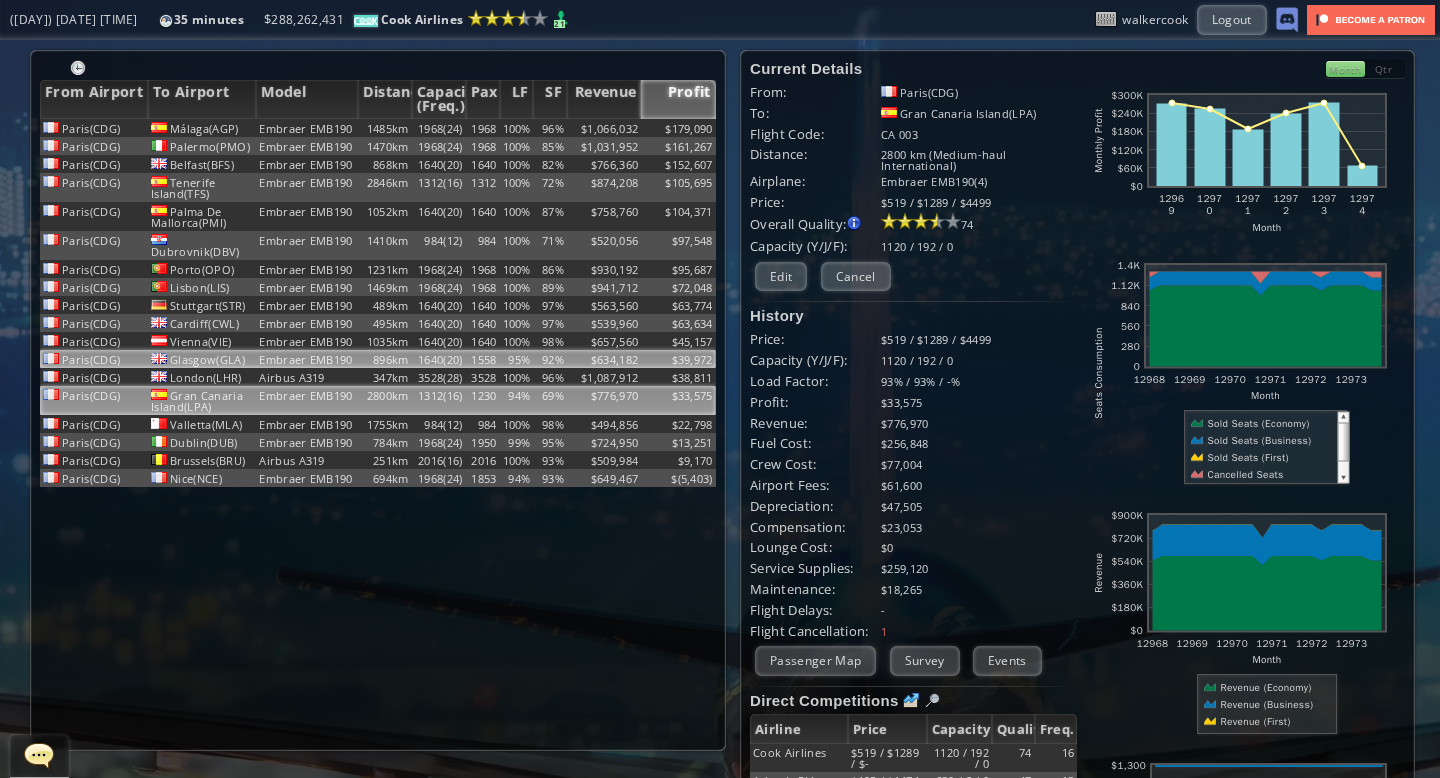 click on "95%" at bounding box center (517, 128) 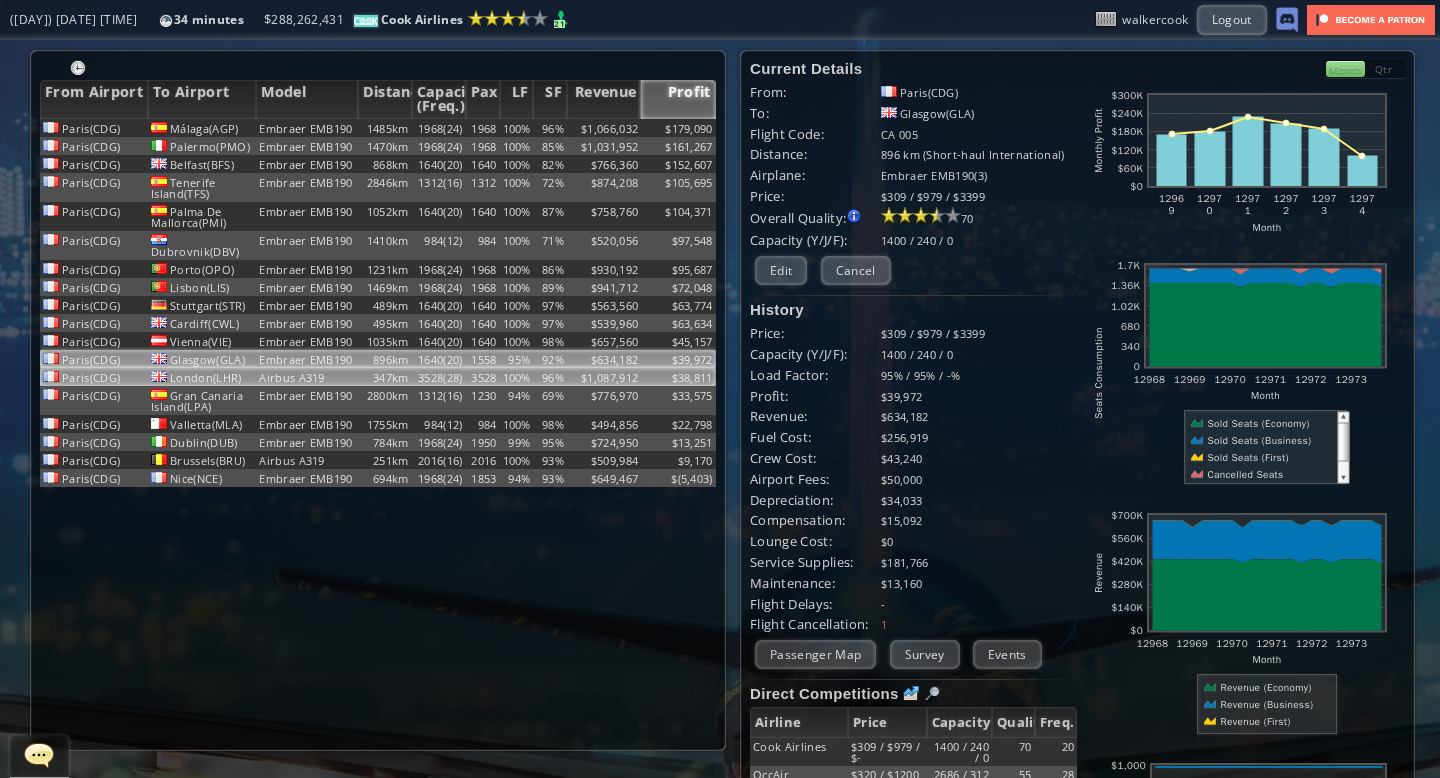 click on "100%" at bounding box center (517, 128) 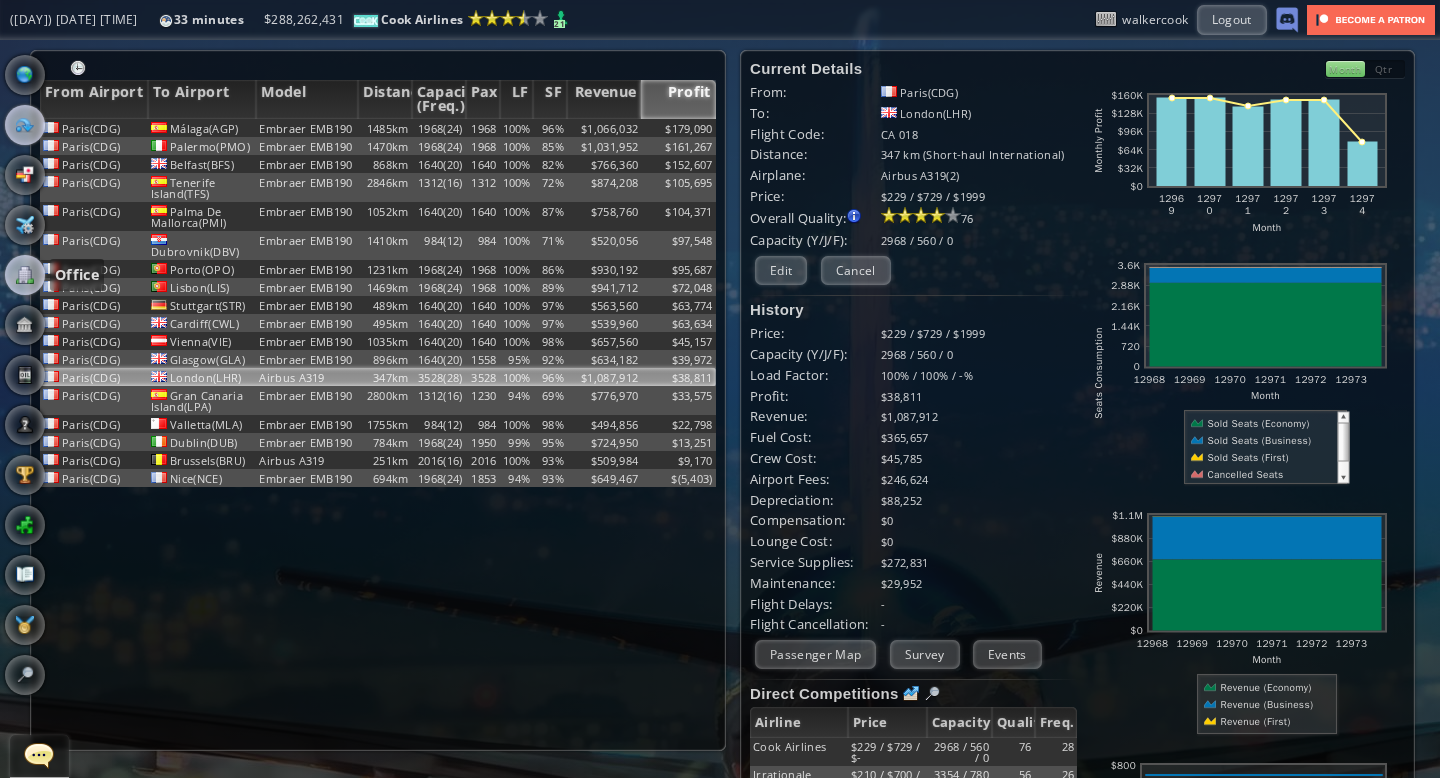 click at bounding box center [25, 275] 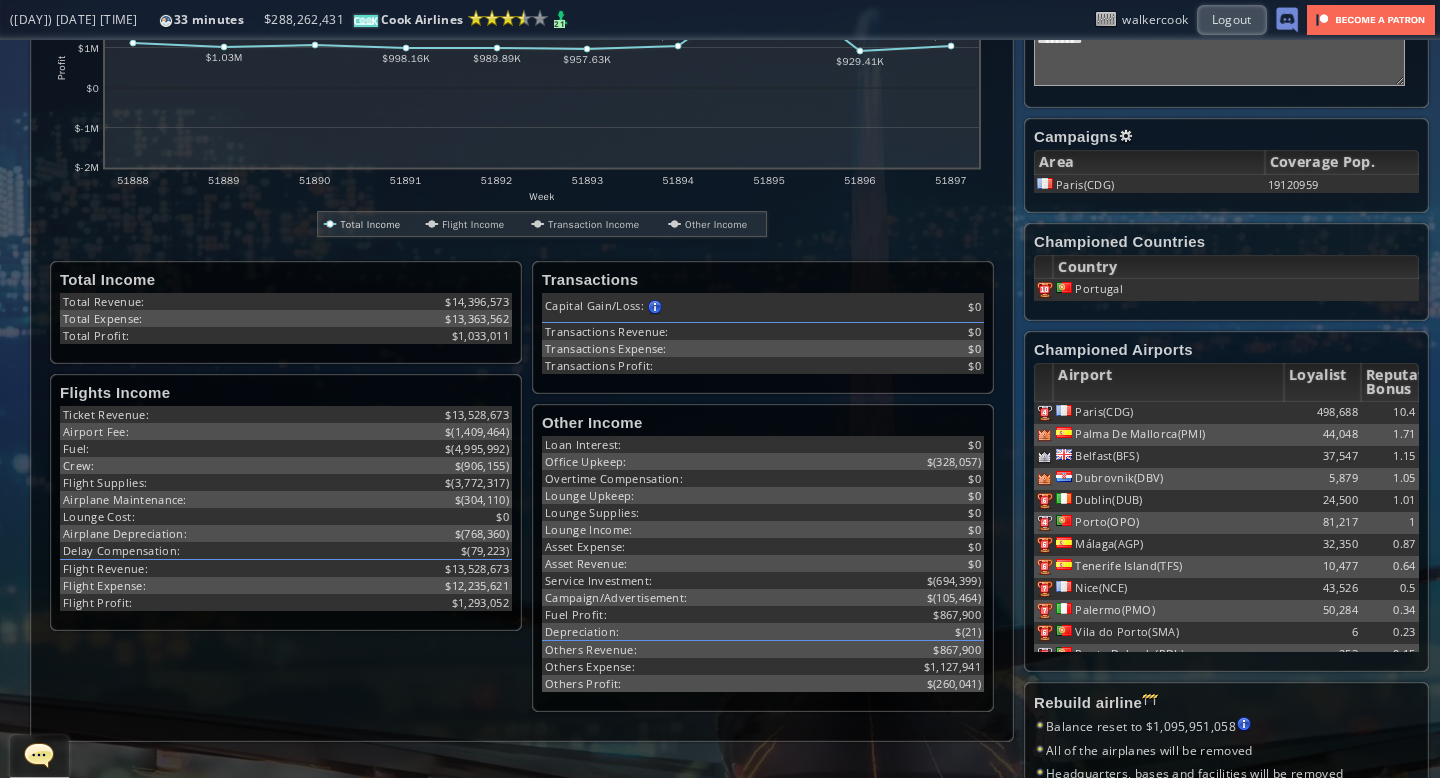 scroll, scrollTop: 0, scrollLeft: 0, axis: both 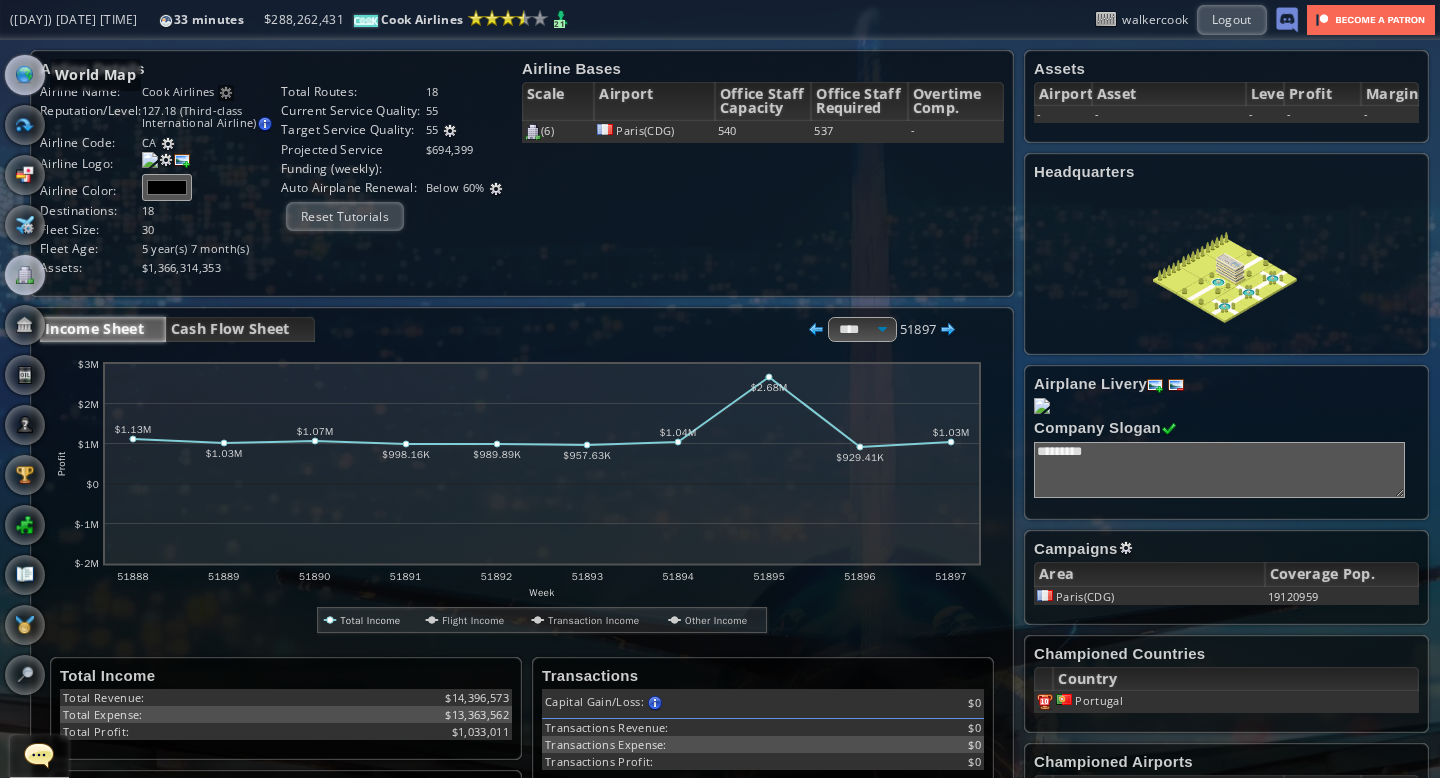 click at bounding box center (25, 75) 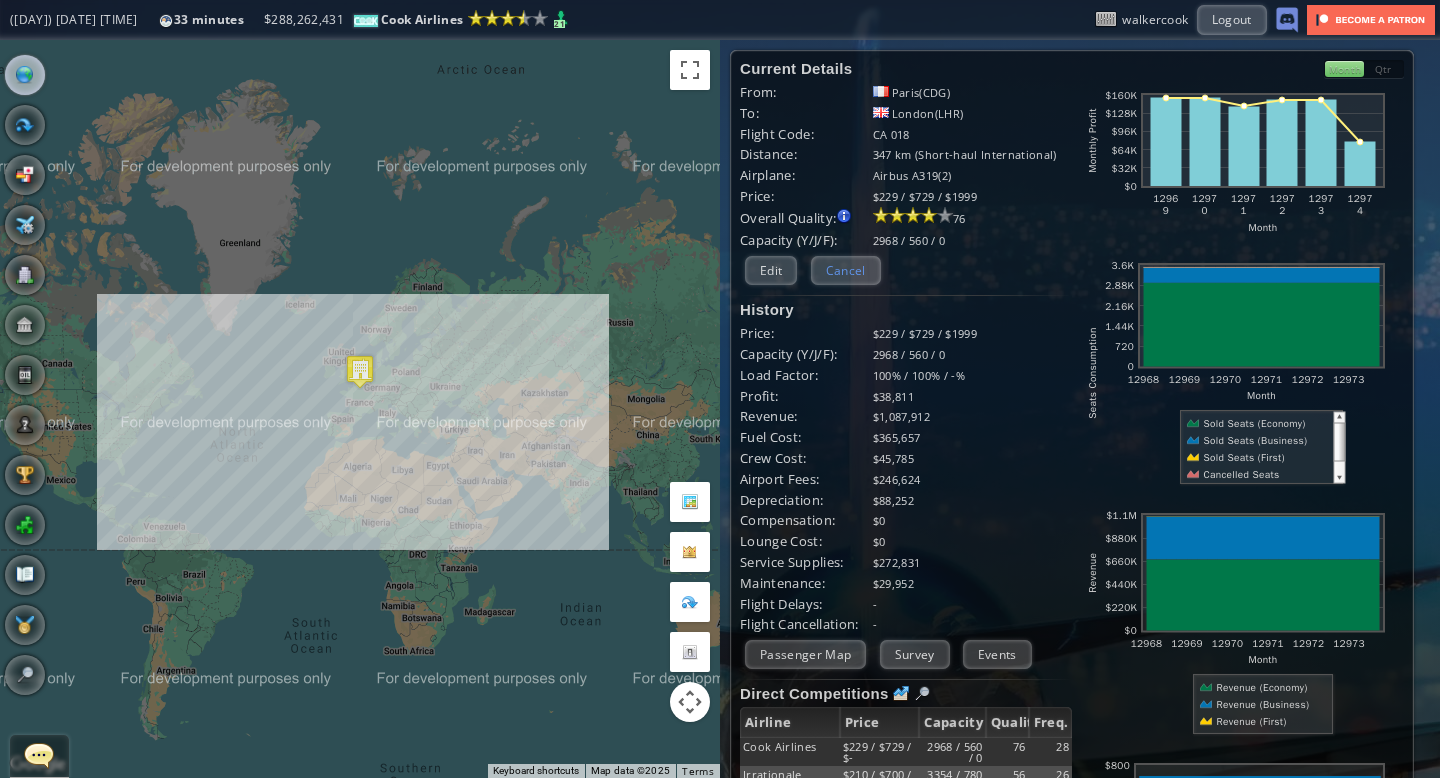 click on "Cancel" at bounding box center [846, 270] 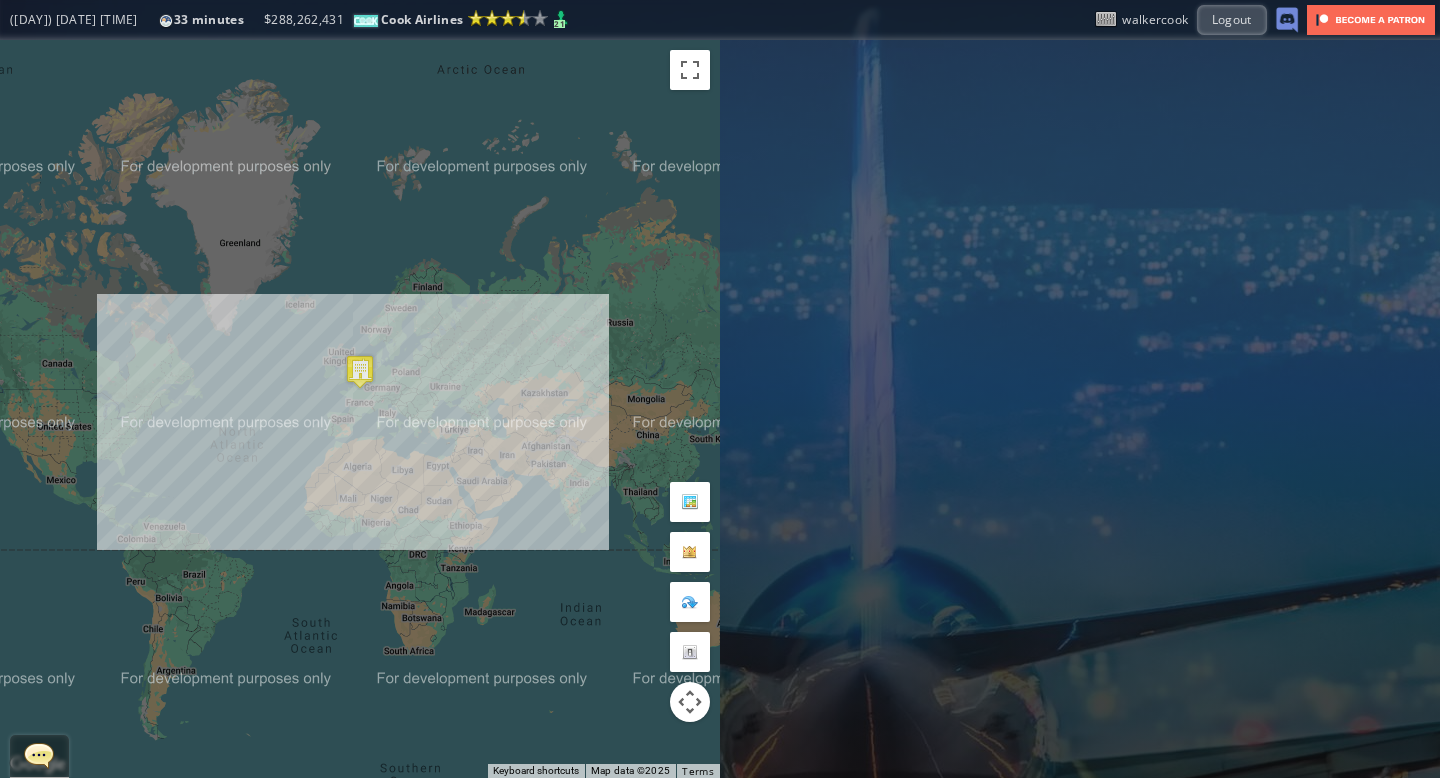 click at bounding box center [360, 371] 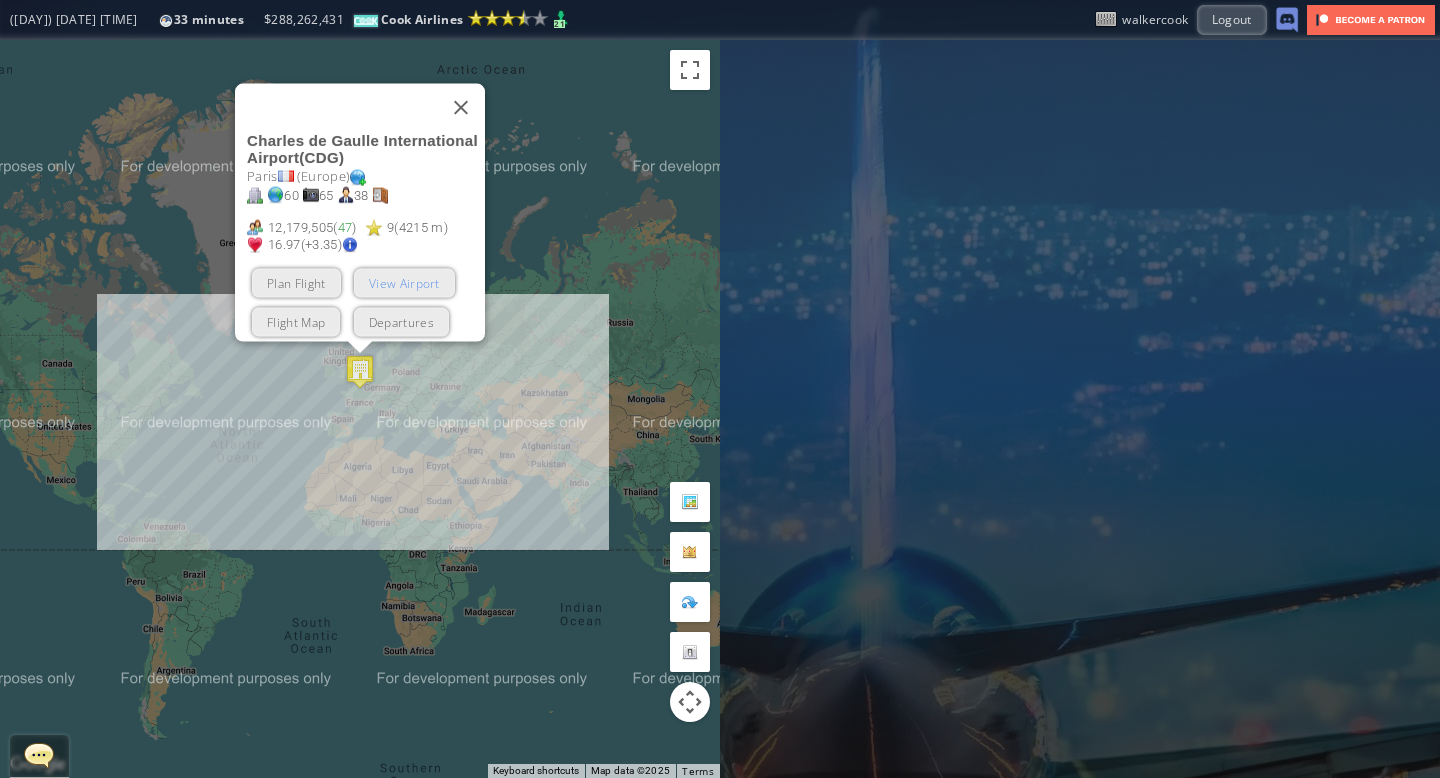 click on "View Airport" at bounding box center [404, 283] 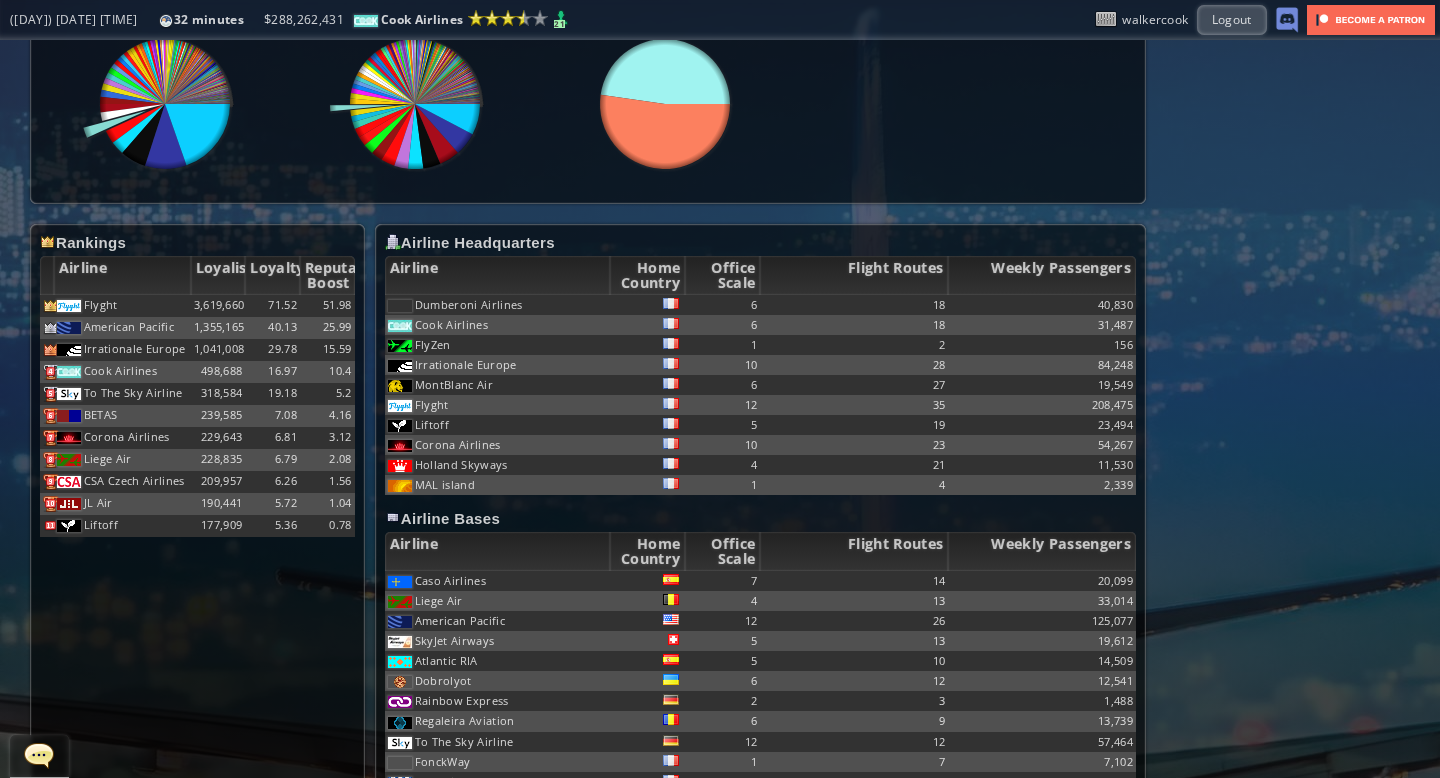 scroll, scrollTop: 0, scrollLeft: 0, axis: both 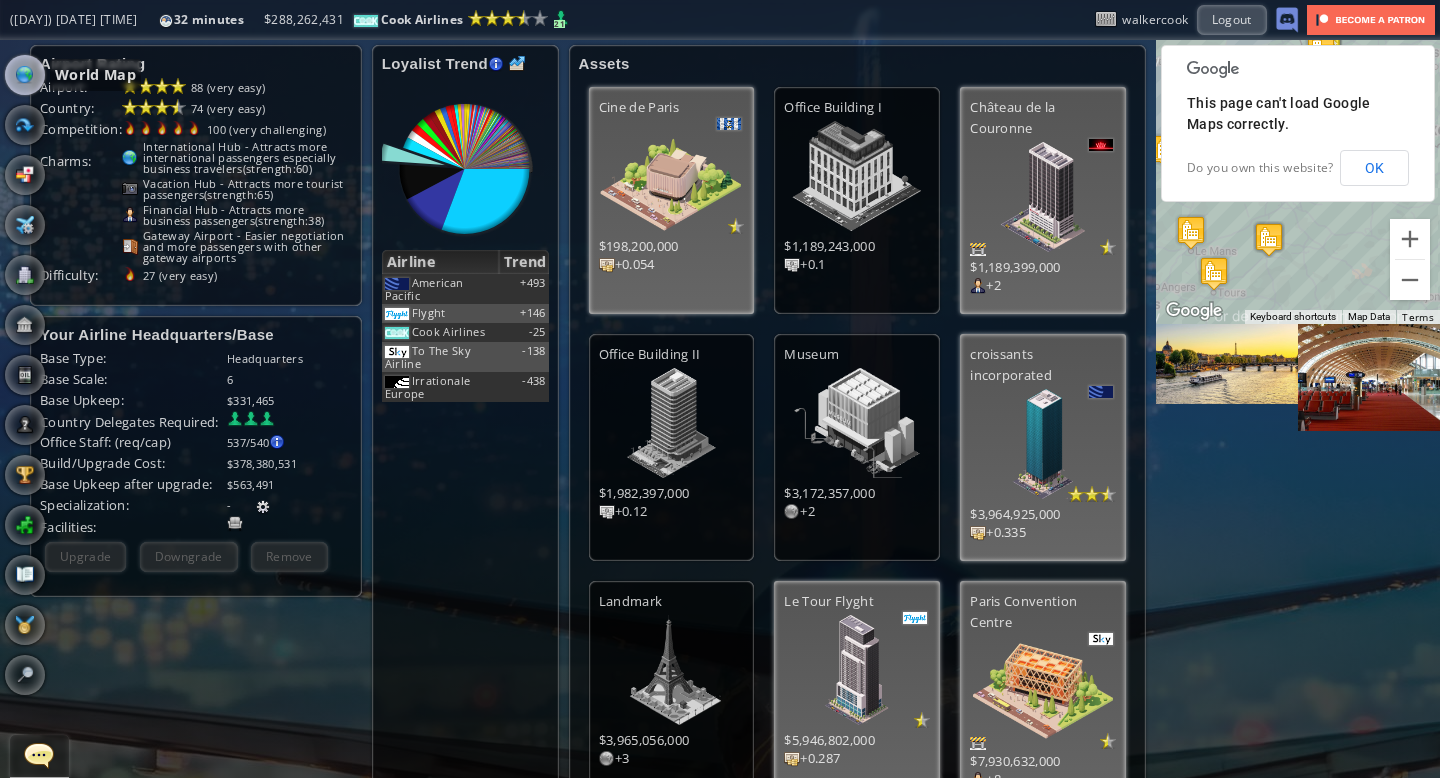 click at bounding box center [25, 75] 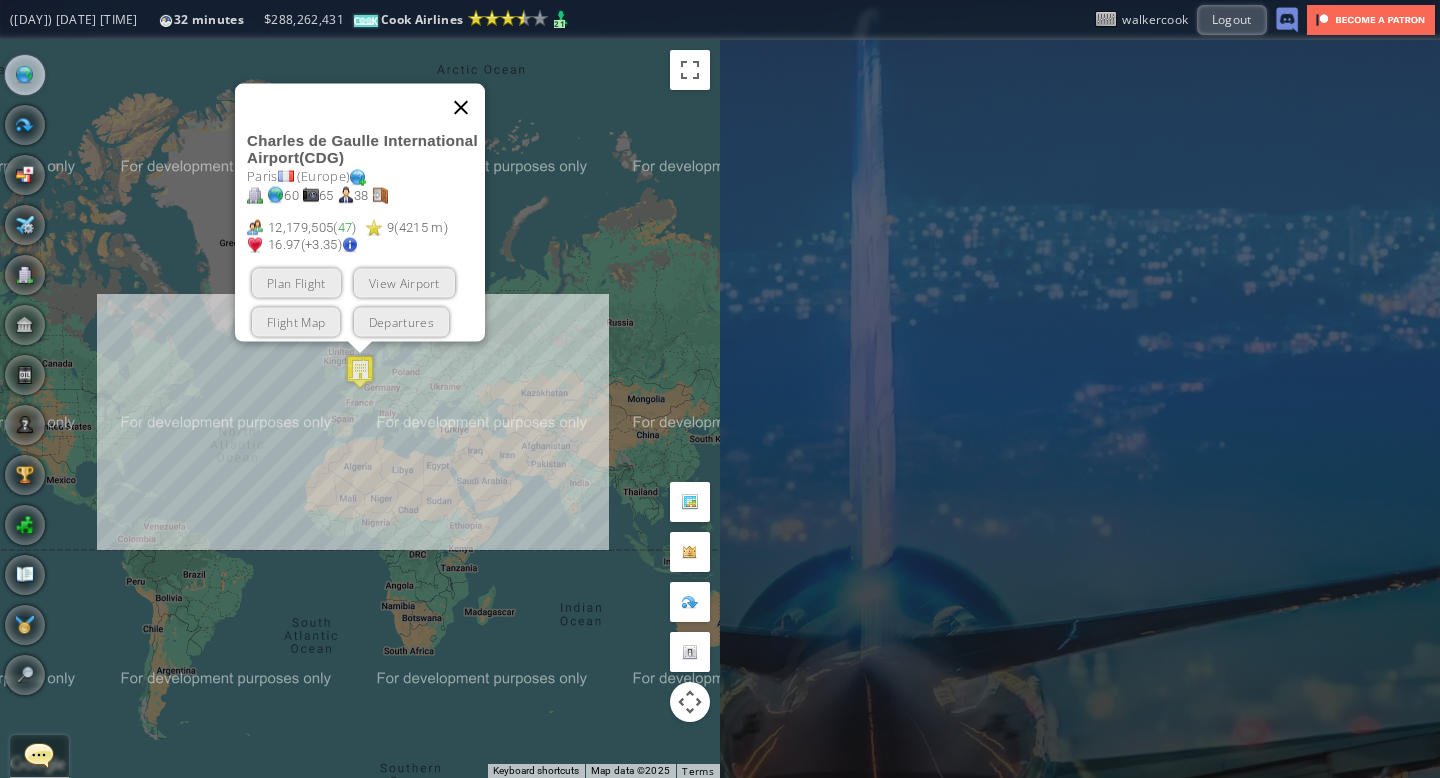 click at bounding box center [461, 108] 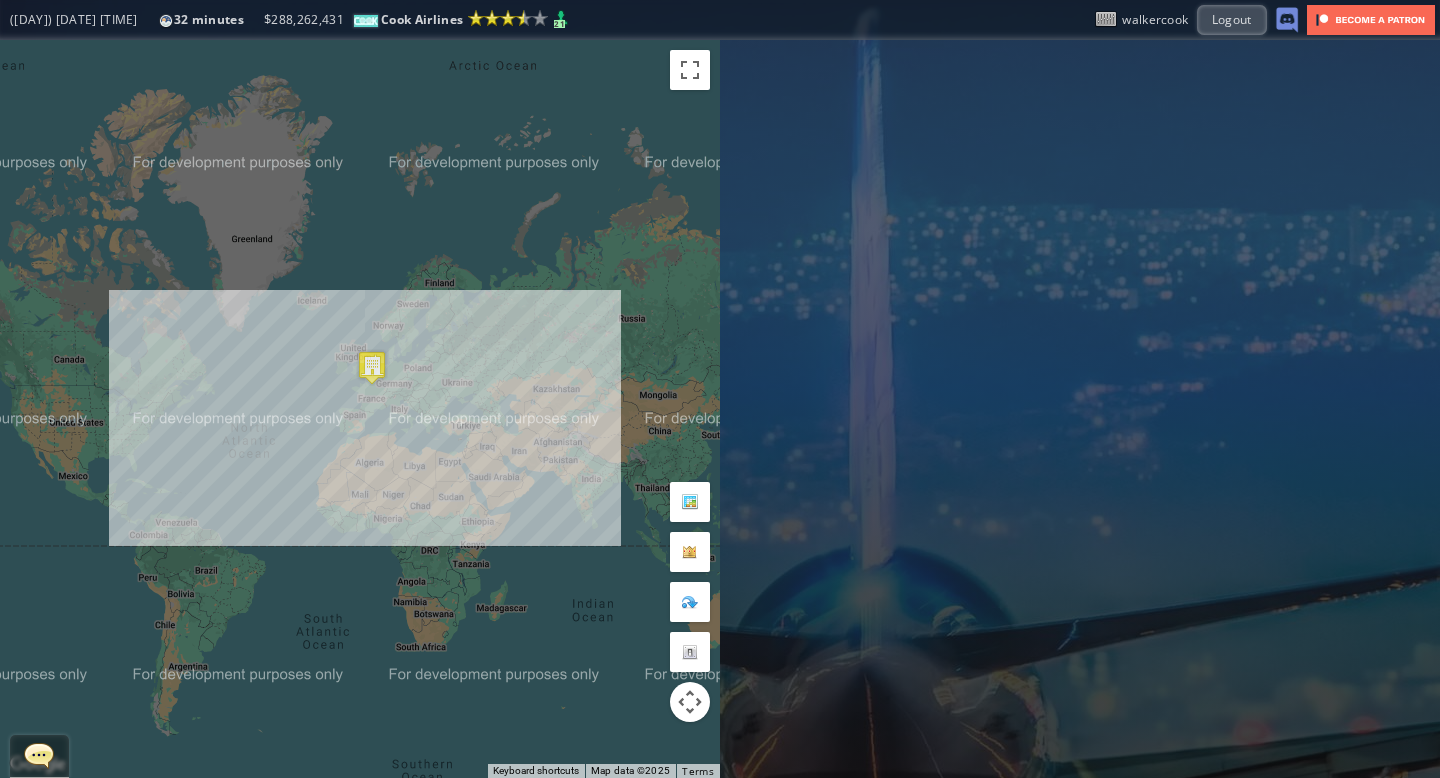drag, startPoint x: 456, startPoint y: 317, endPoint x: 471, endPoint y: 310, distance: 16.552946 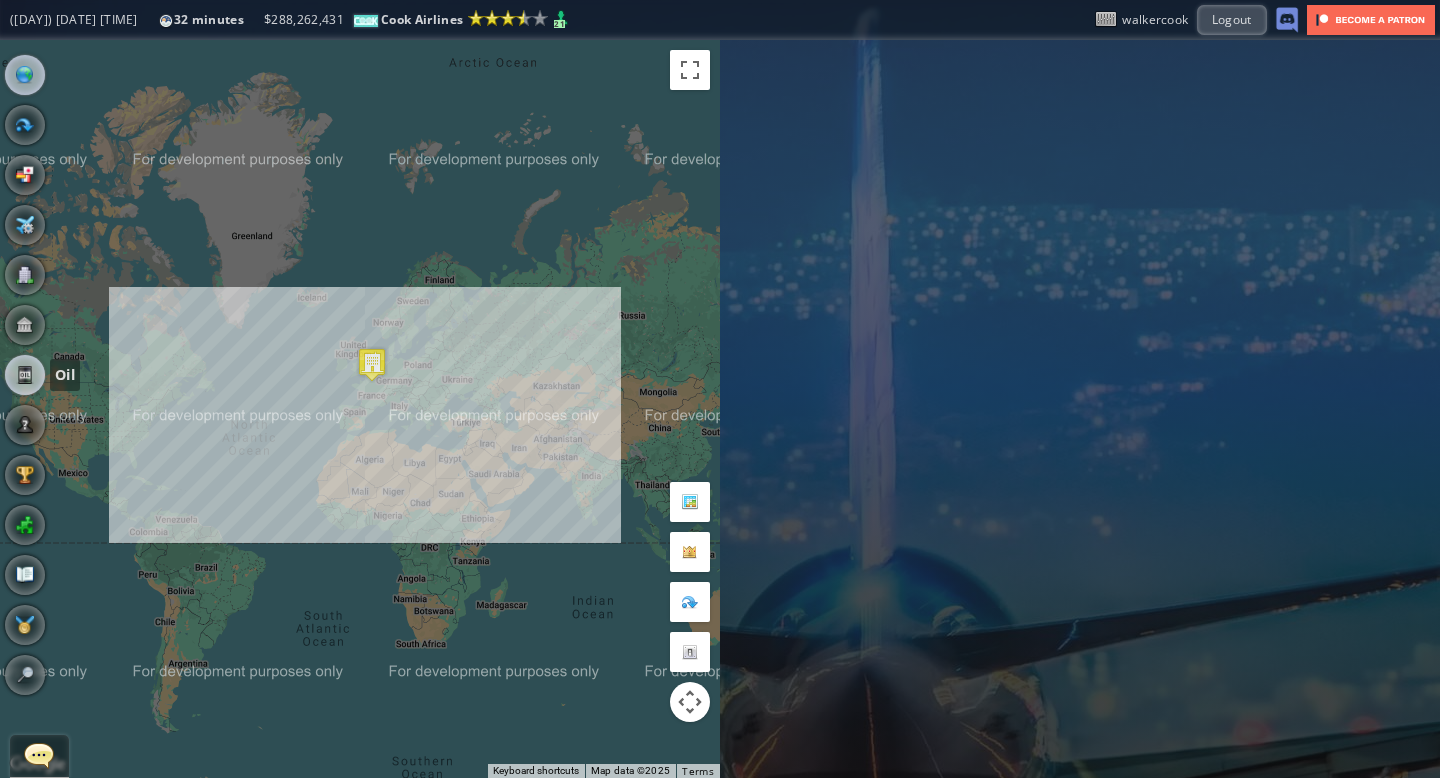 click at bounding box center (25, 375) 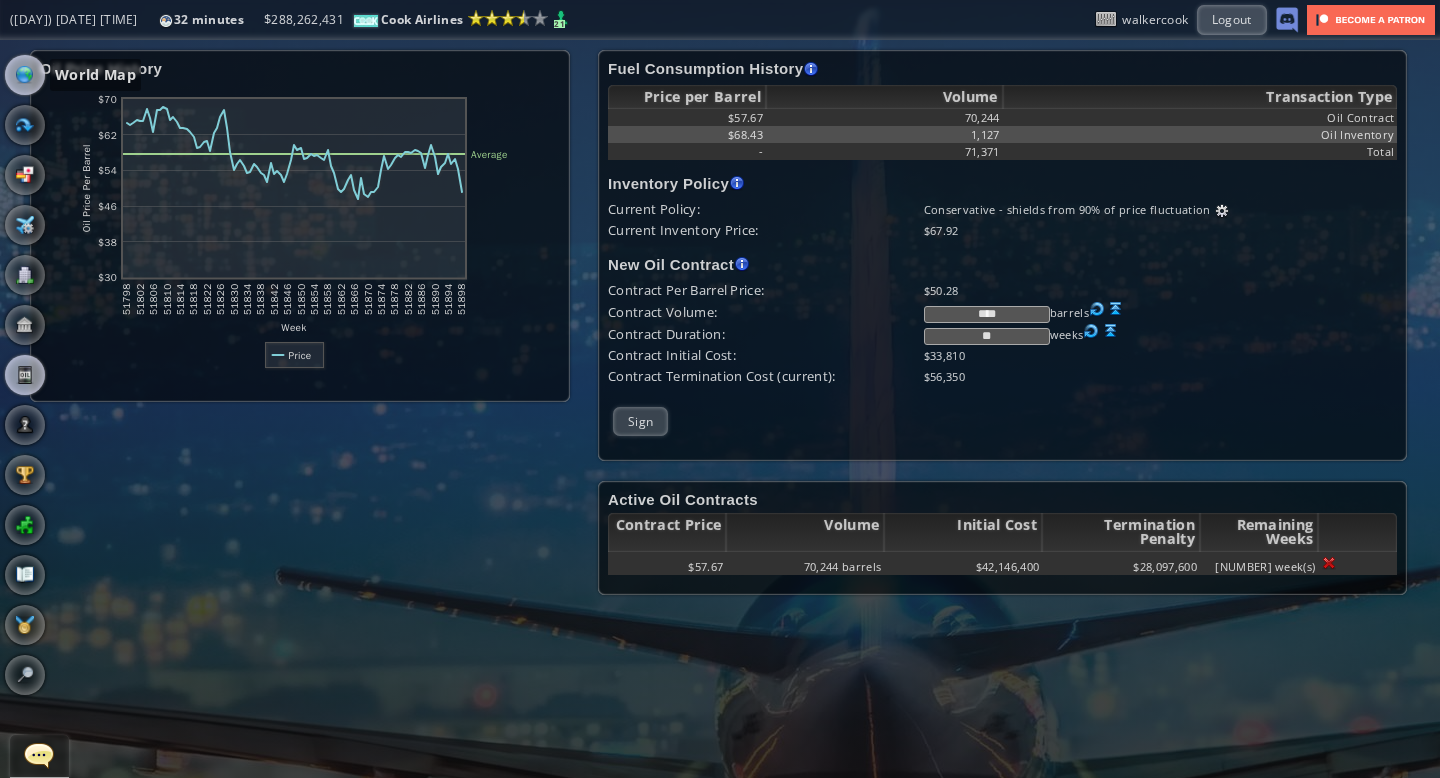 click at bounding box center (25, 75) 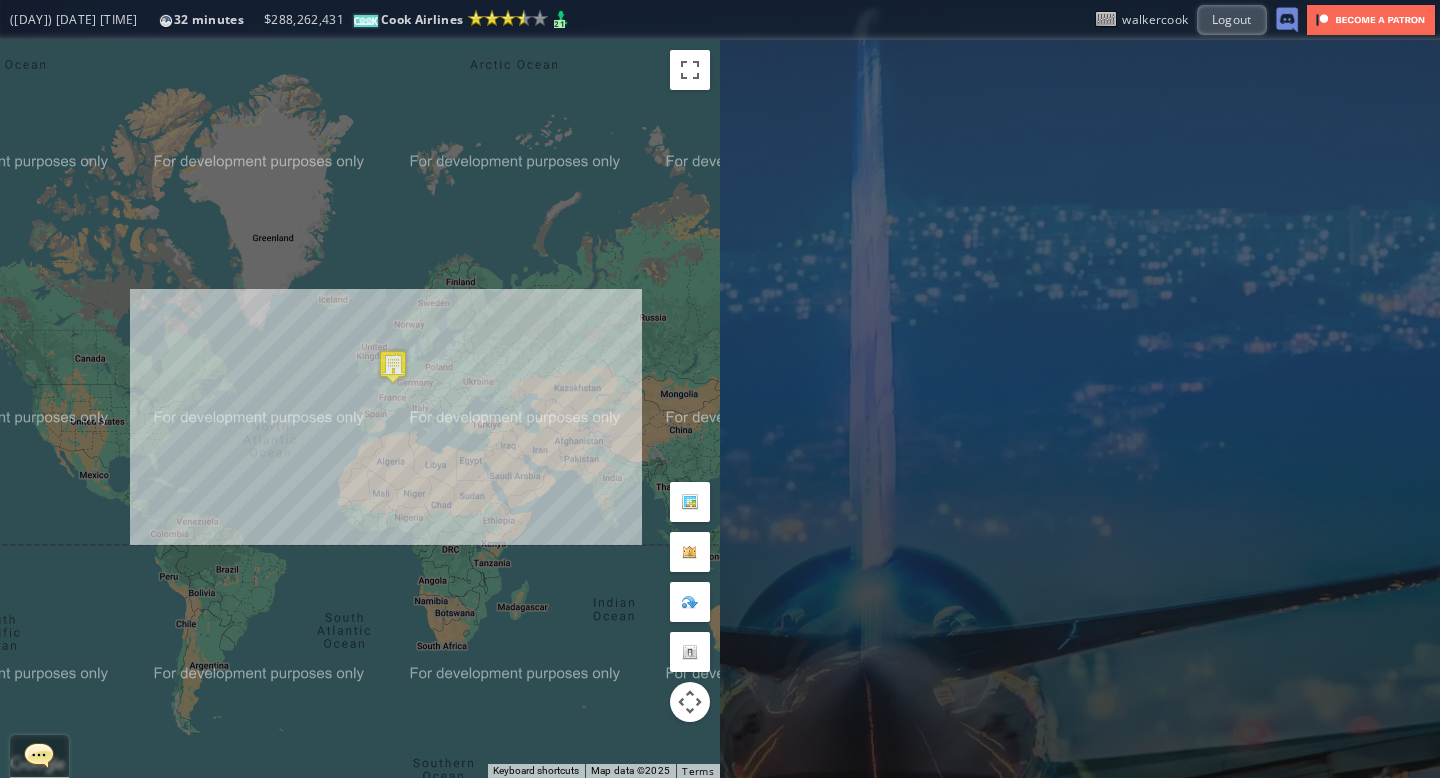 drag, startPoint x: 416, startPoint y: 285, endPoint x: 442, endPoint y: 286, distance: 26.019224 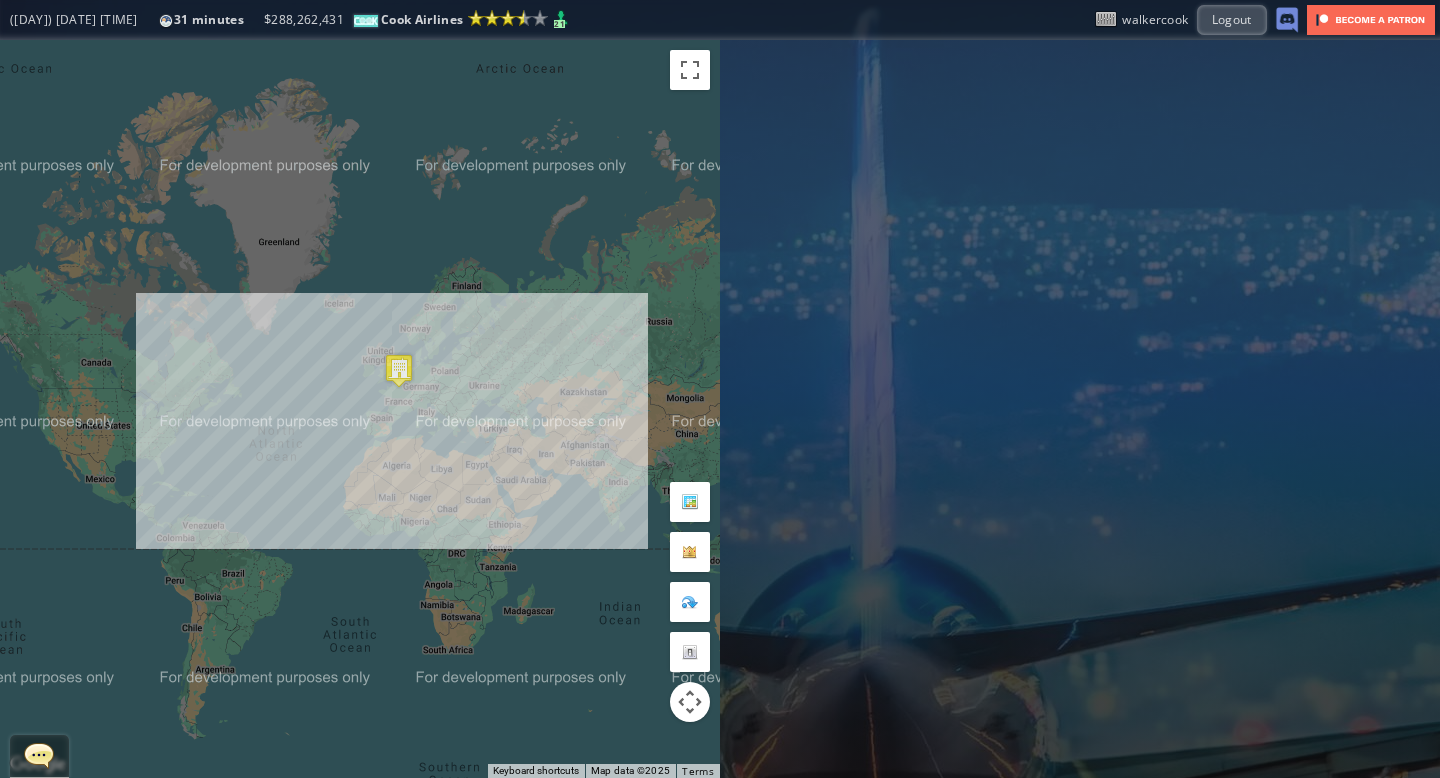 click on "To navigate, press the arrow keys." at bounding box center [360, 409] 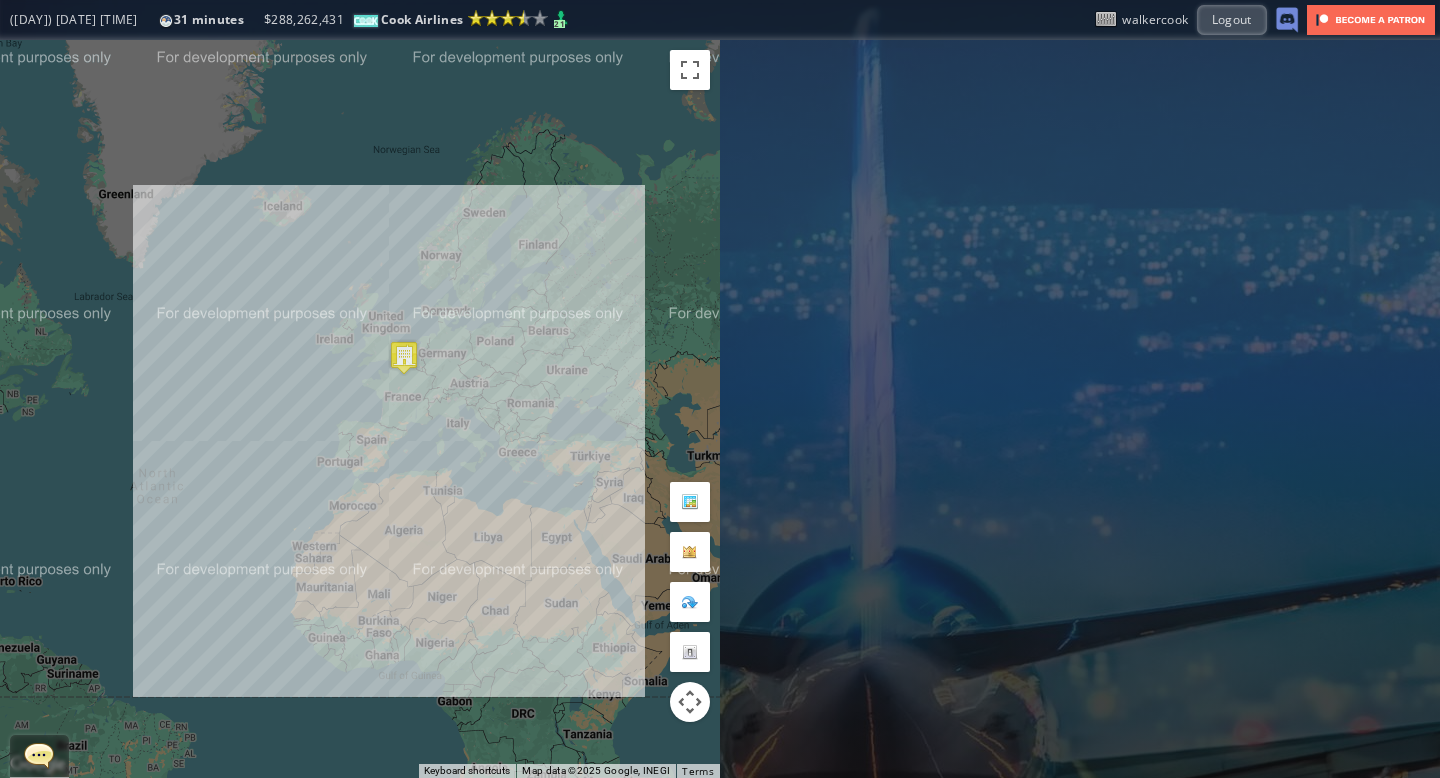 drag, startPoint x: 449, startPoint y: 403, endPoint x: 541, endPoint y: 305, distance: 134.41727 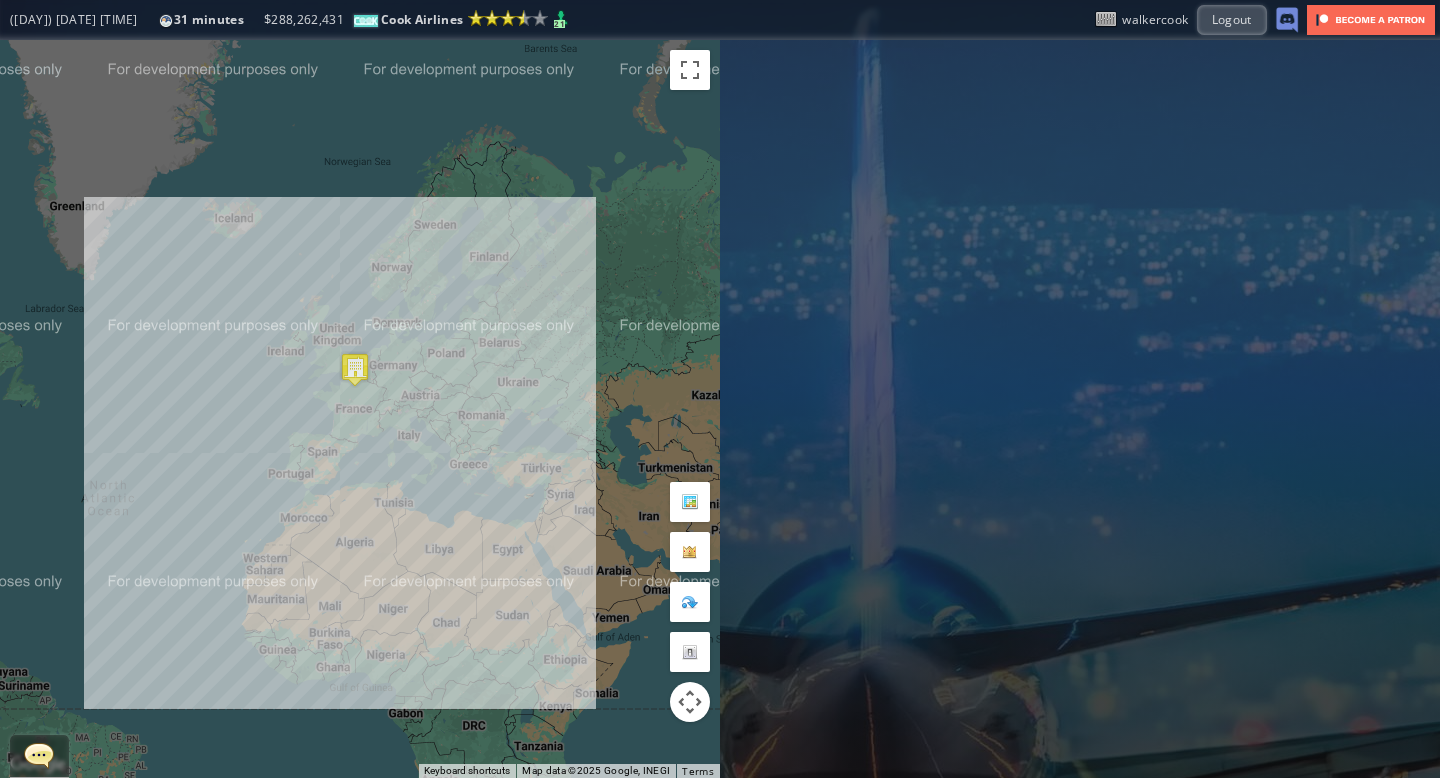 drag, startPoint x: 541, startPoint y: 305, endPoint x: 492, endPoint y: 315, distance: 50.01 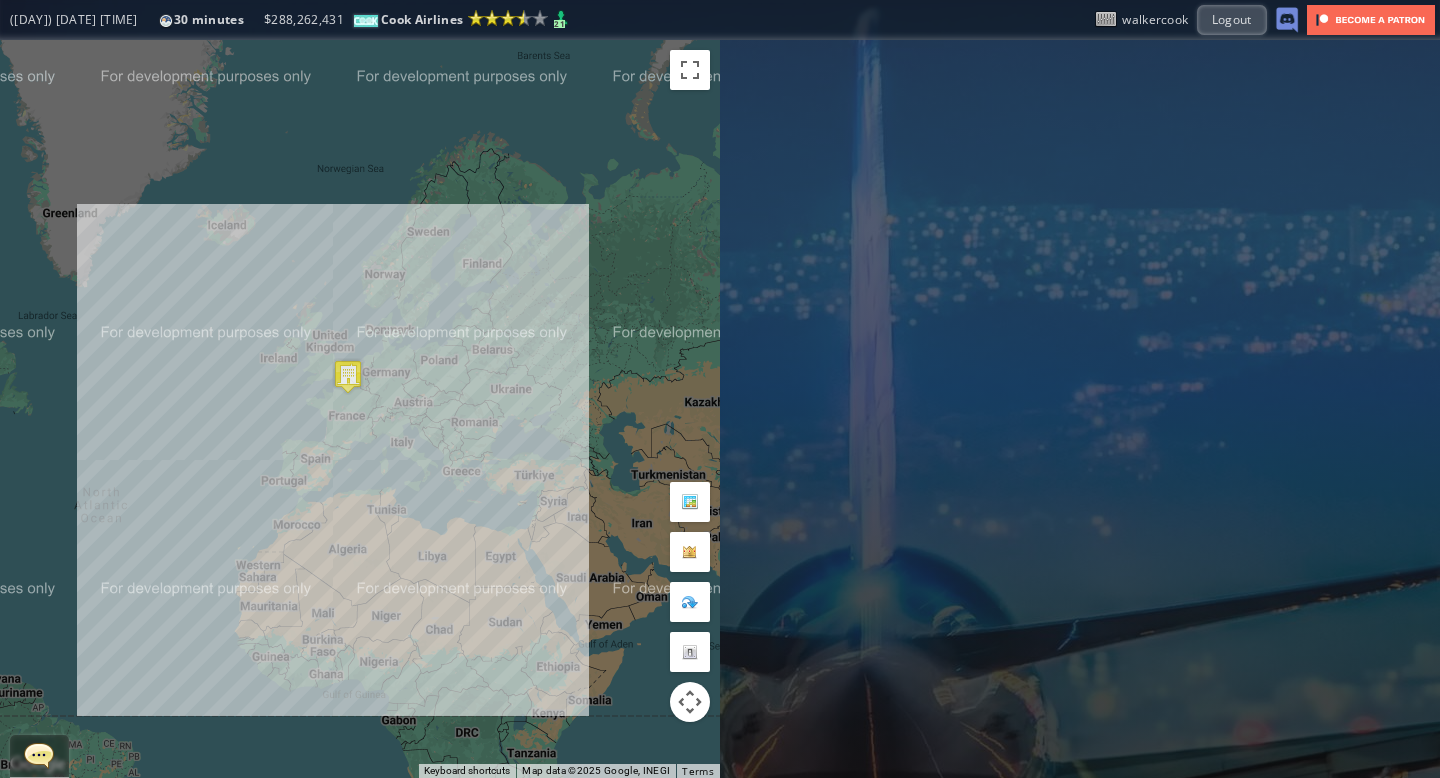 drag, startPoint x: 351, startPoint y: 251, endPoint x: 350, endPoint y: 264, distance: 13.038404 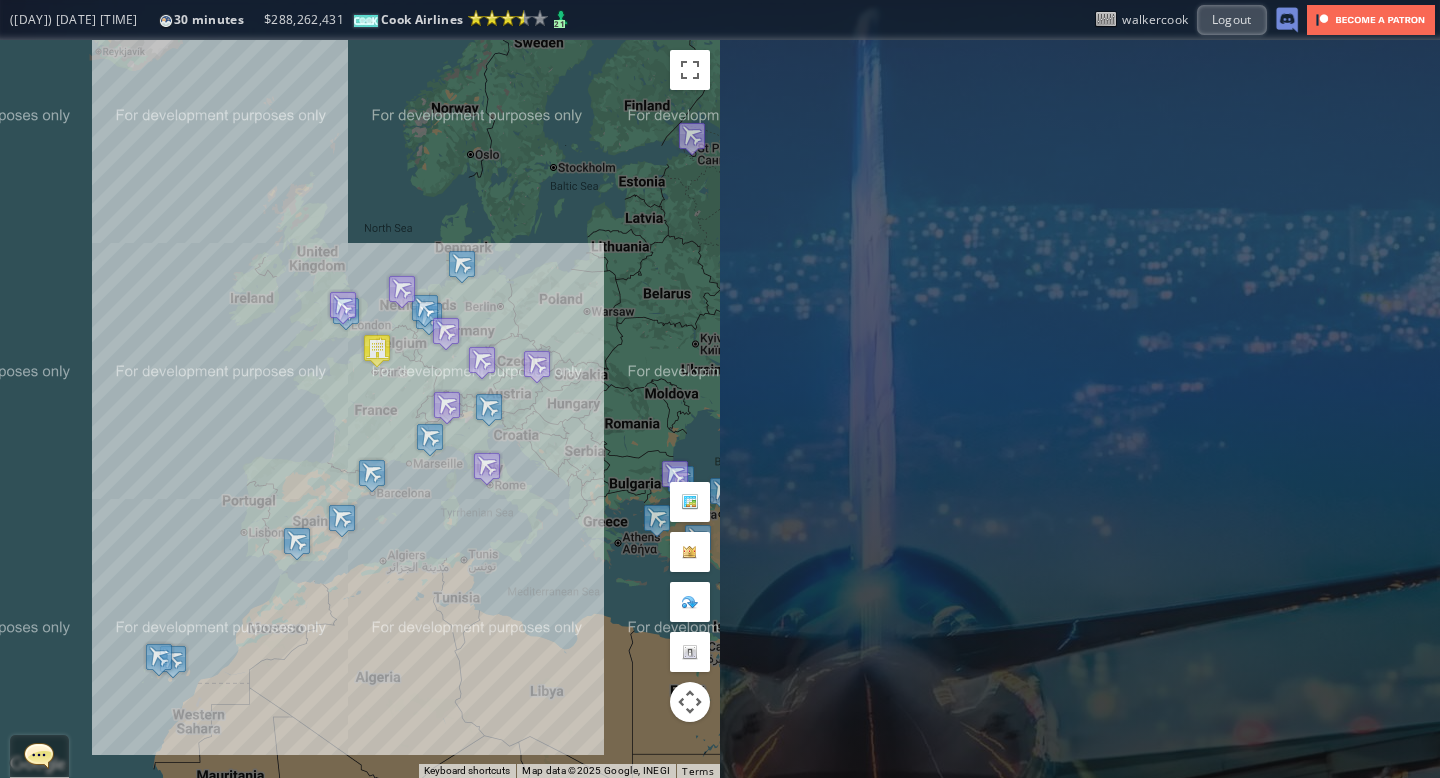 drag, startPoint x: 350, startPoint y: 316, endPoint x: 367, endPoint y: 151, distance: 165.87344 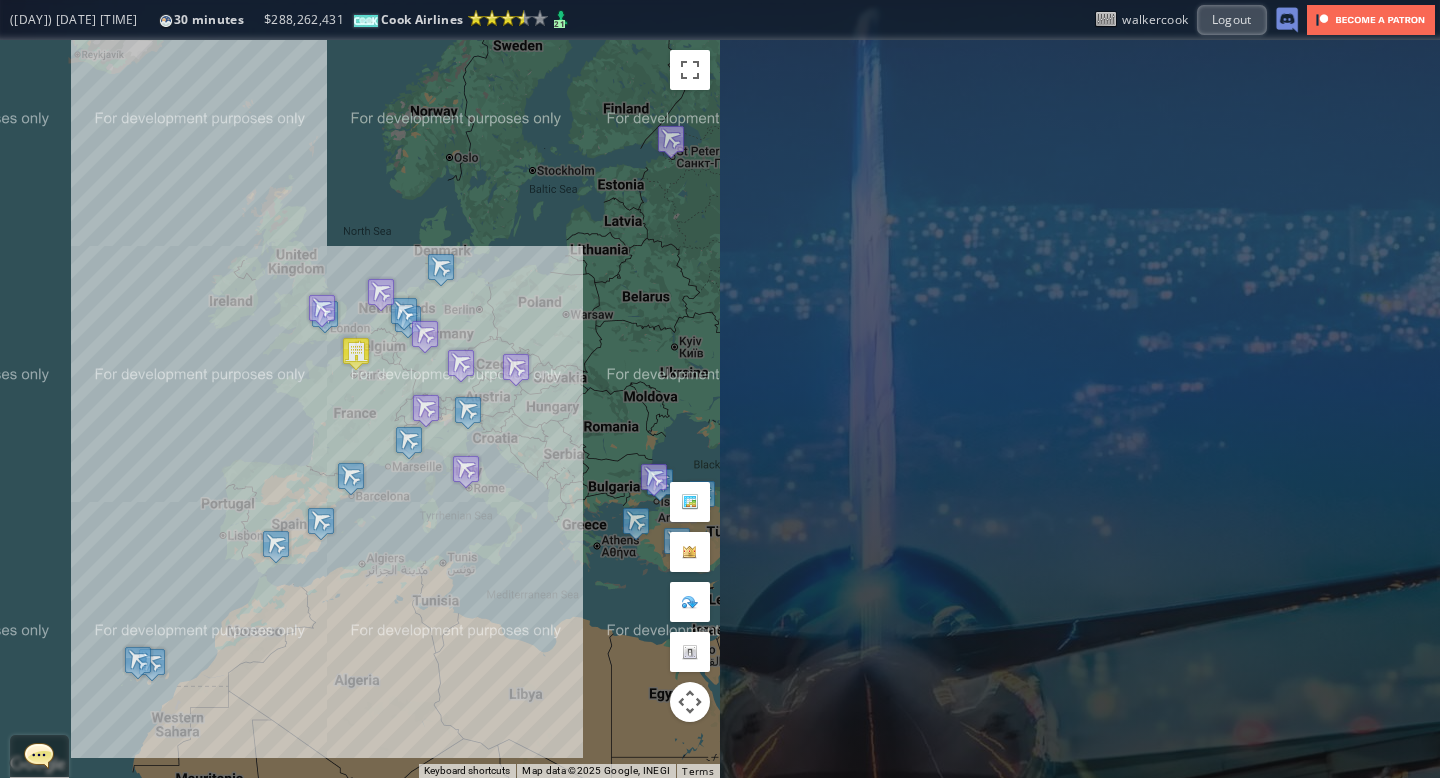 drag, startPoint x: 141, startPoint y: 274, endPoint x: 115, endPoint y: 278, distance: 26.305893 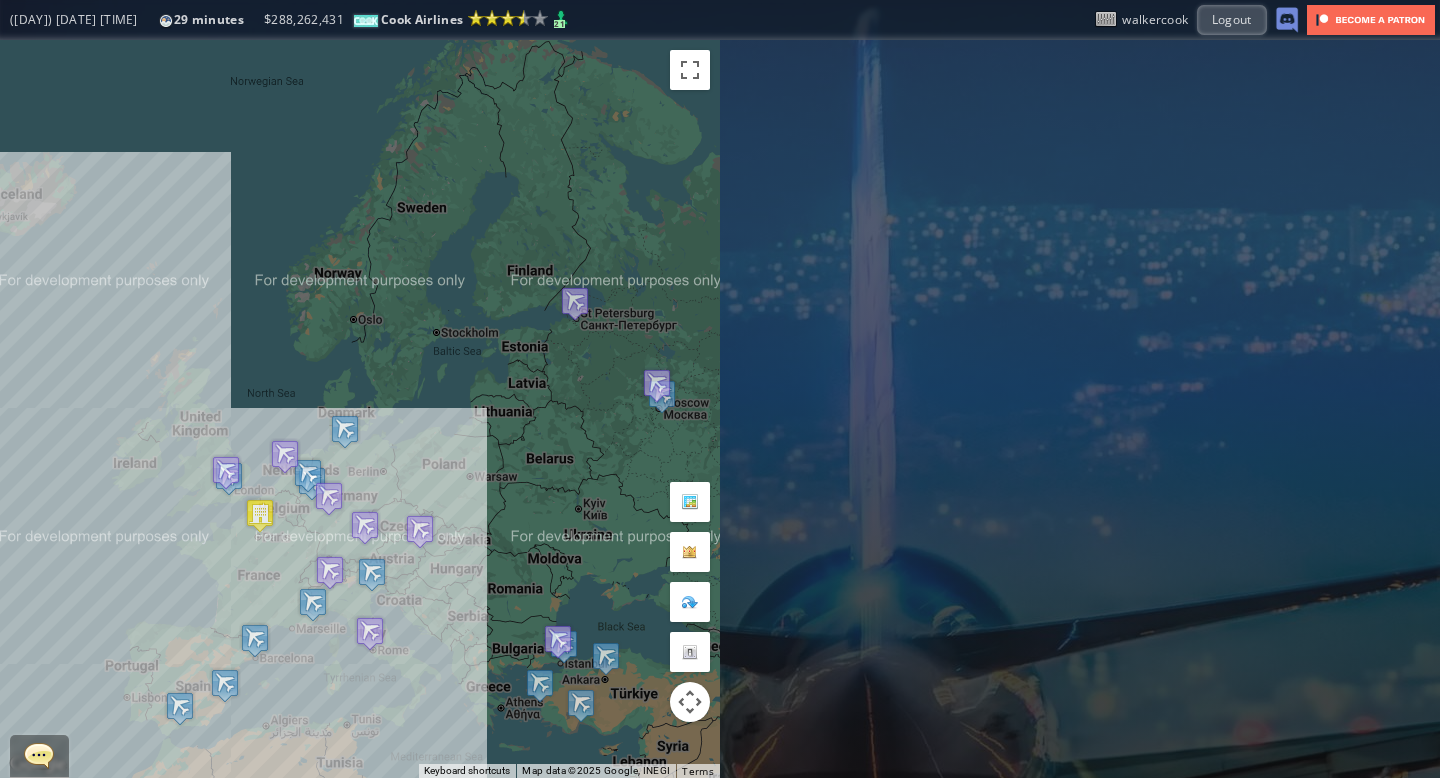 drag, startPoint x: 657, startPoint y: 212, endPoint x: 529, endPoint y: 398, distance: 225.7875 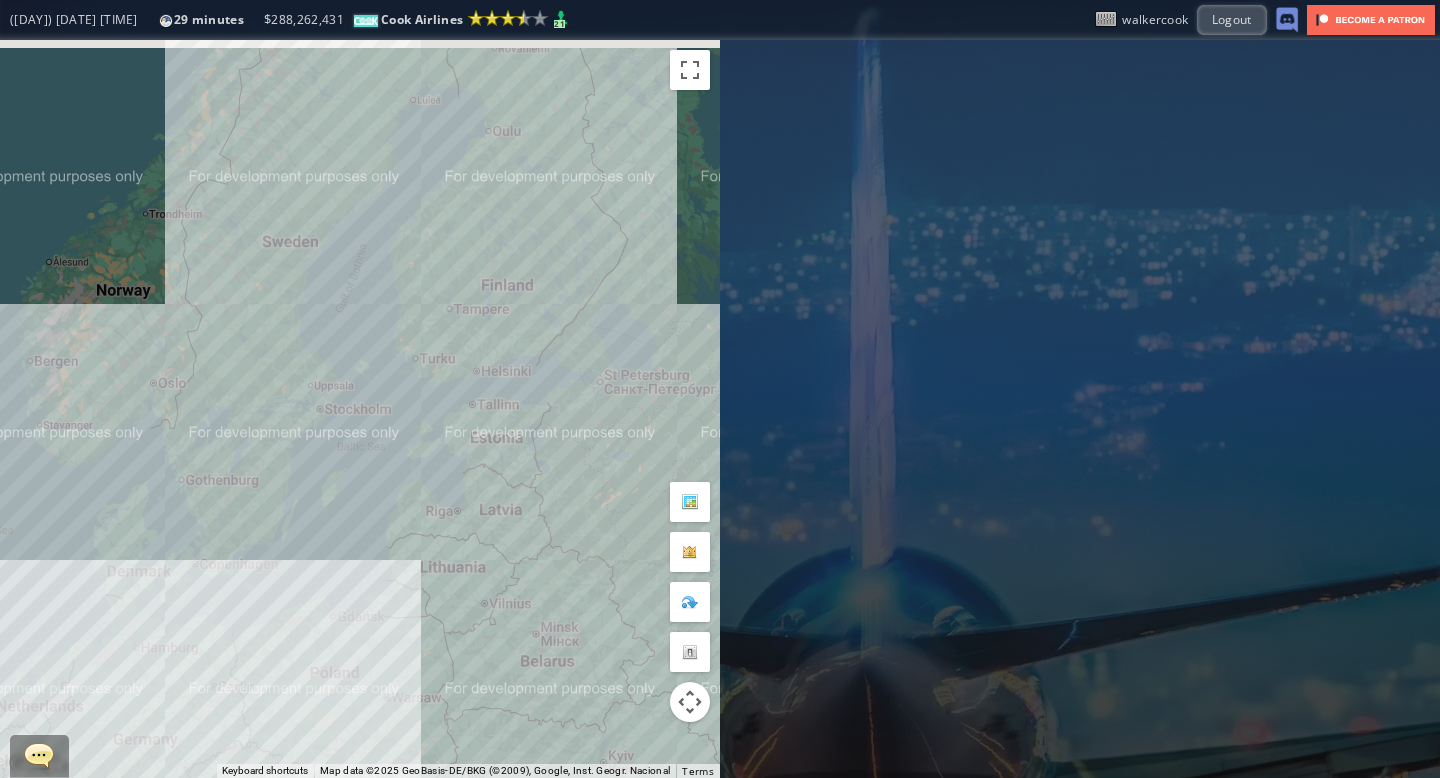 drag, startPoint x: 461, startPoint y: 379, endPoint x: 536, endPoint y: 454, distance: 106.06602 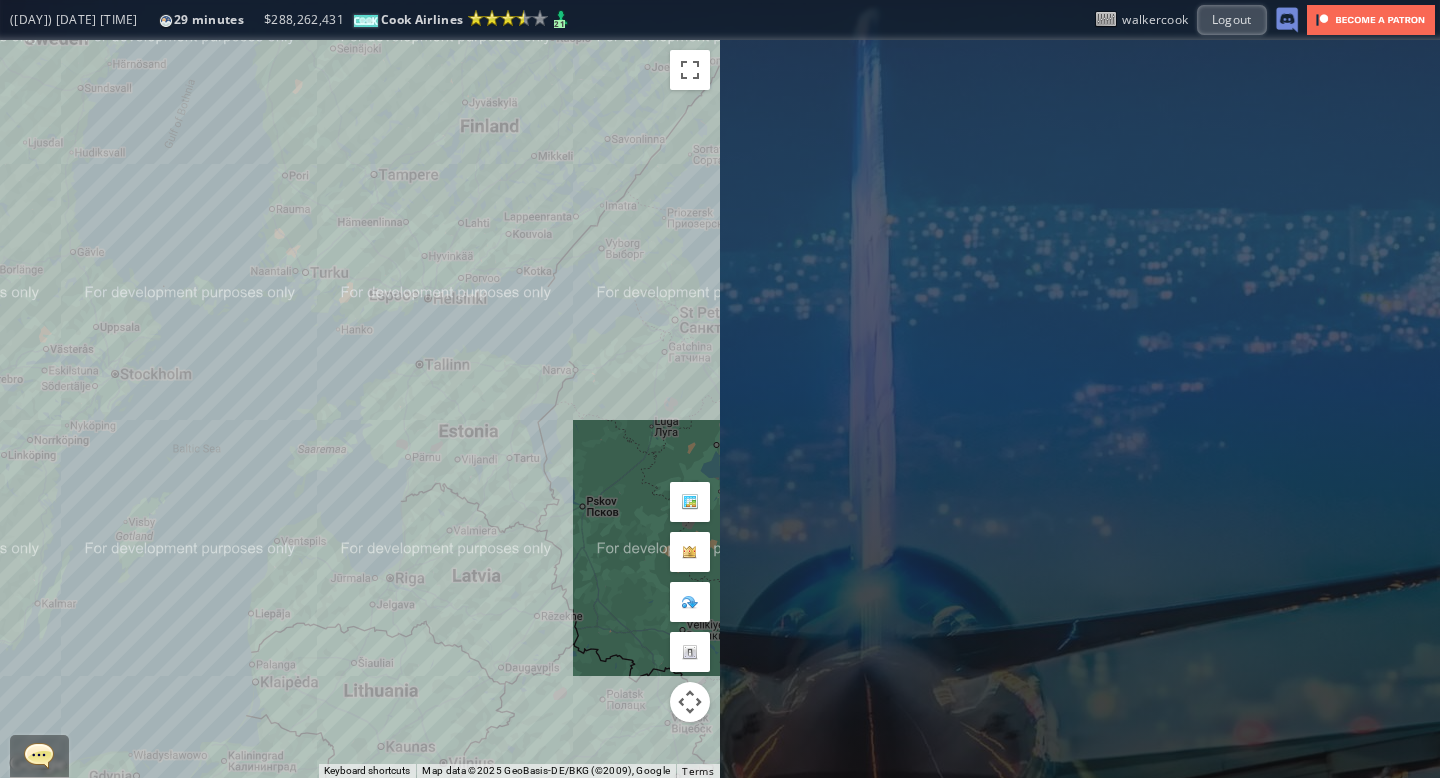 click on "To navigate, press the arrow keys." at bounding box center (360, 409) 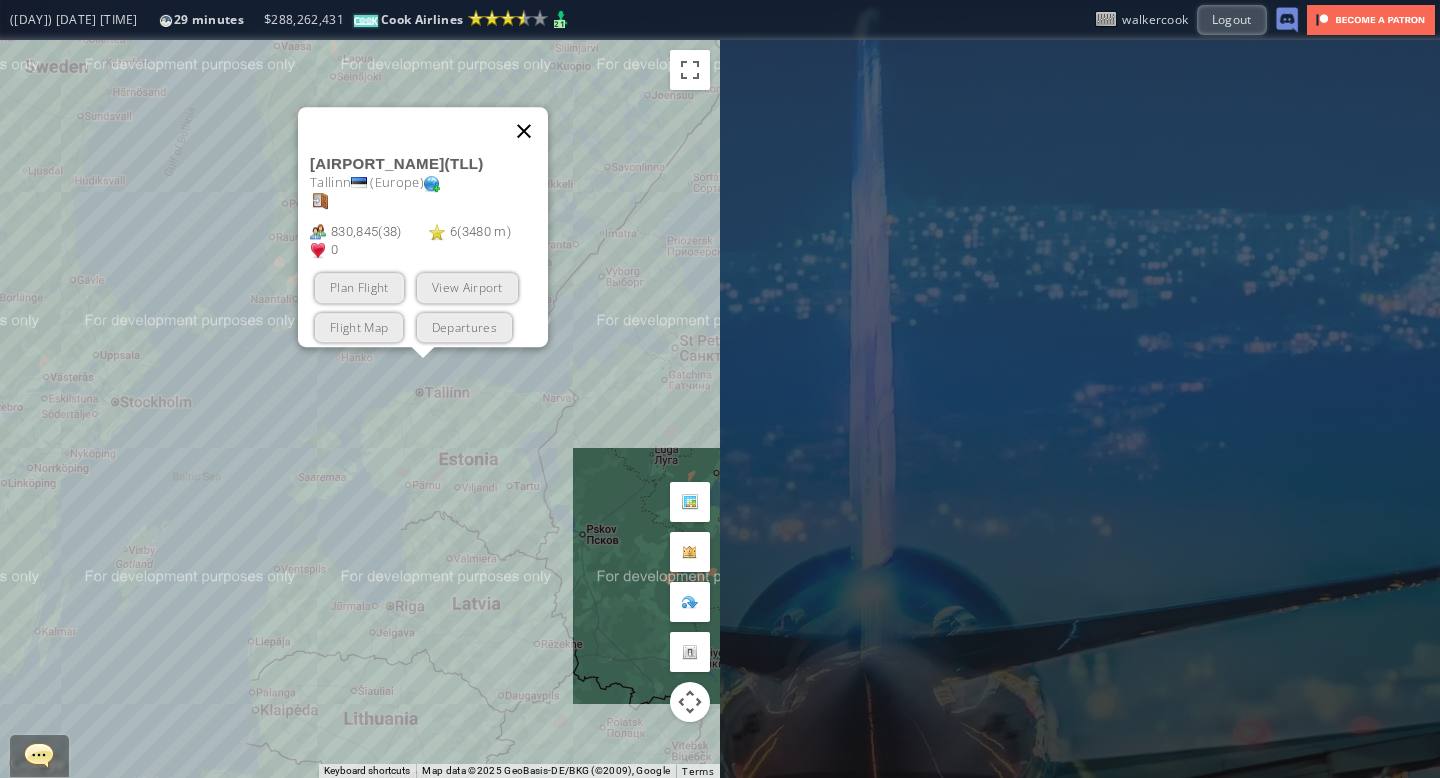 click at bounding box center (524, 131) 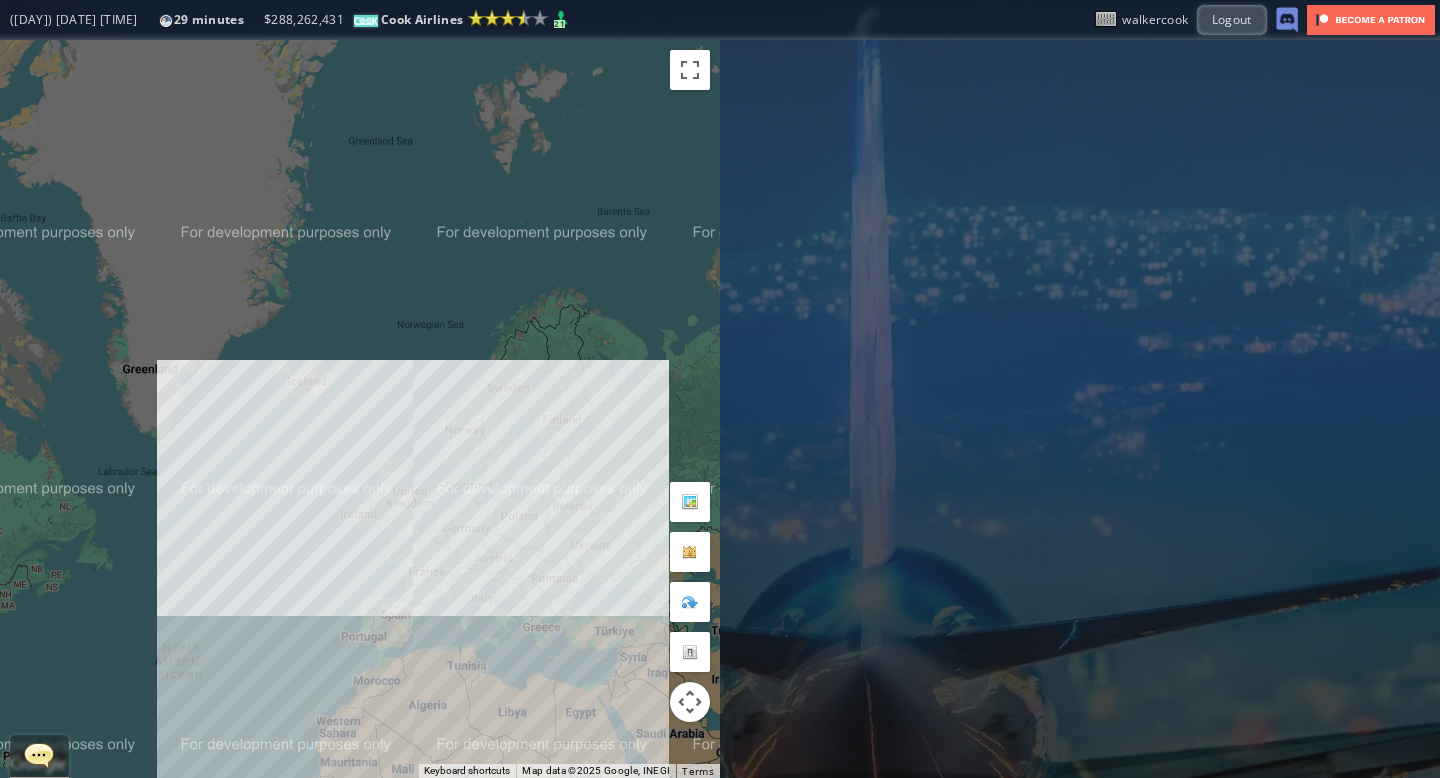 drag, startPoint x: 476, startPoint y: 557, endPoint x: 422, endPoint y: 583, distance: 59.933296 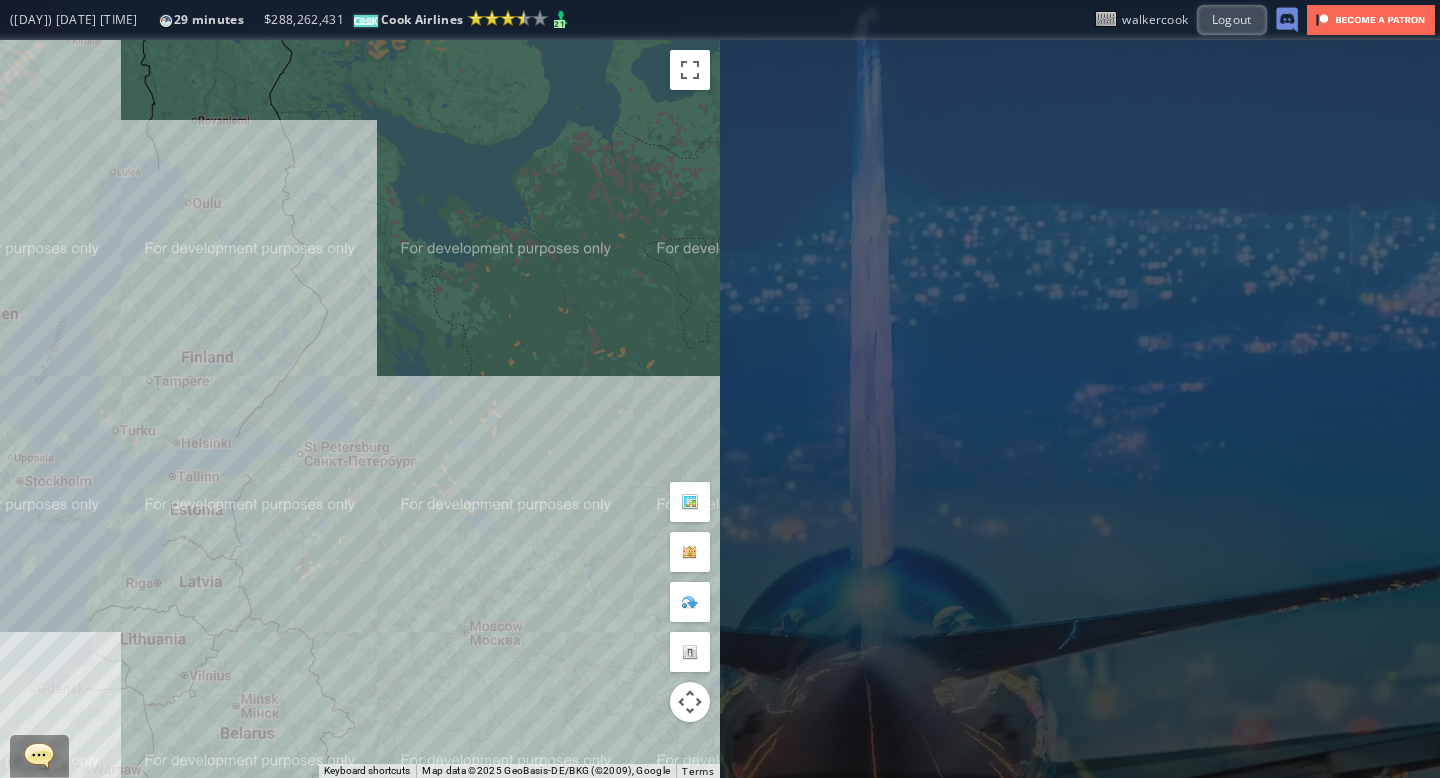 click on "To navigate, press the arrow keys." at bounding box center [360, 409] 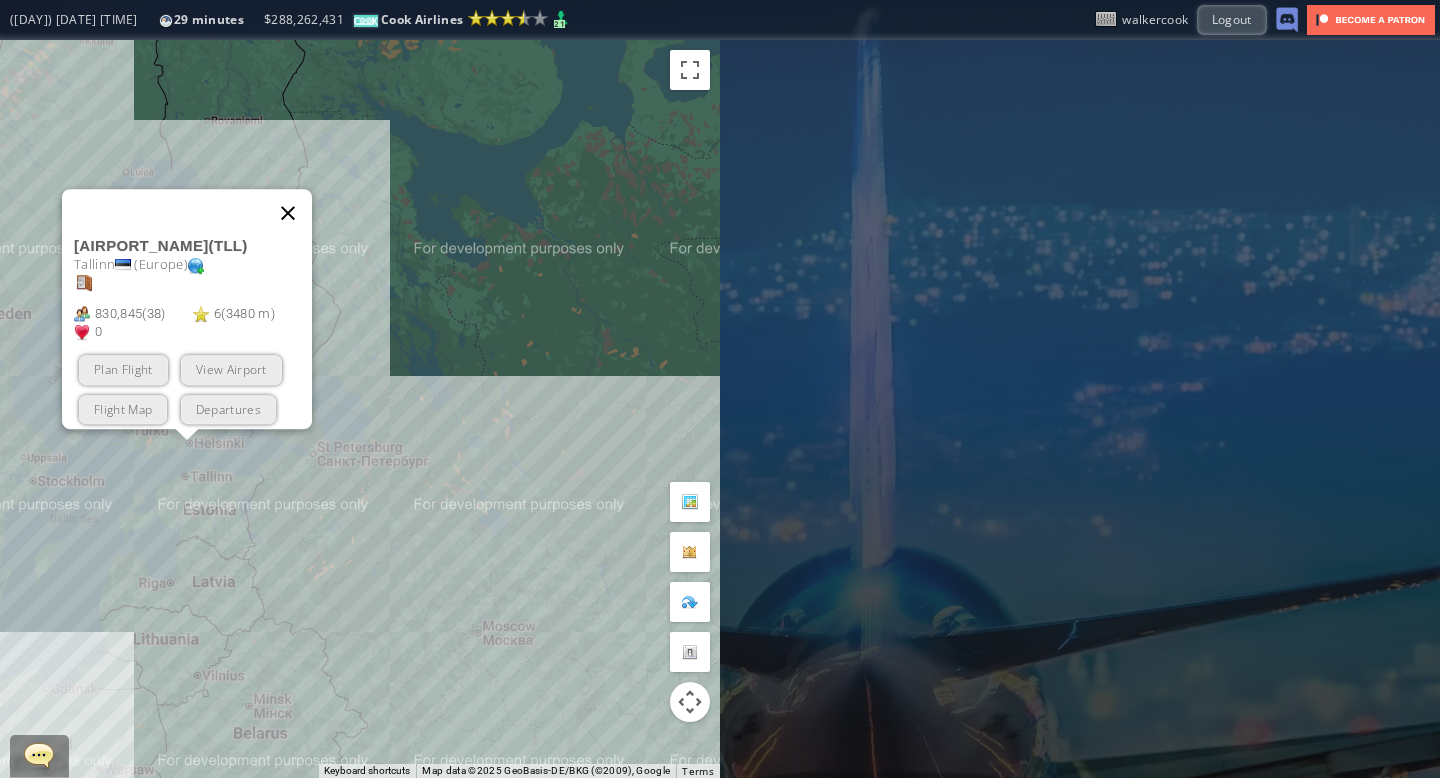 click at bounding box center [288, 213] 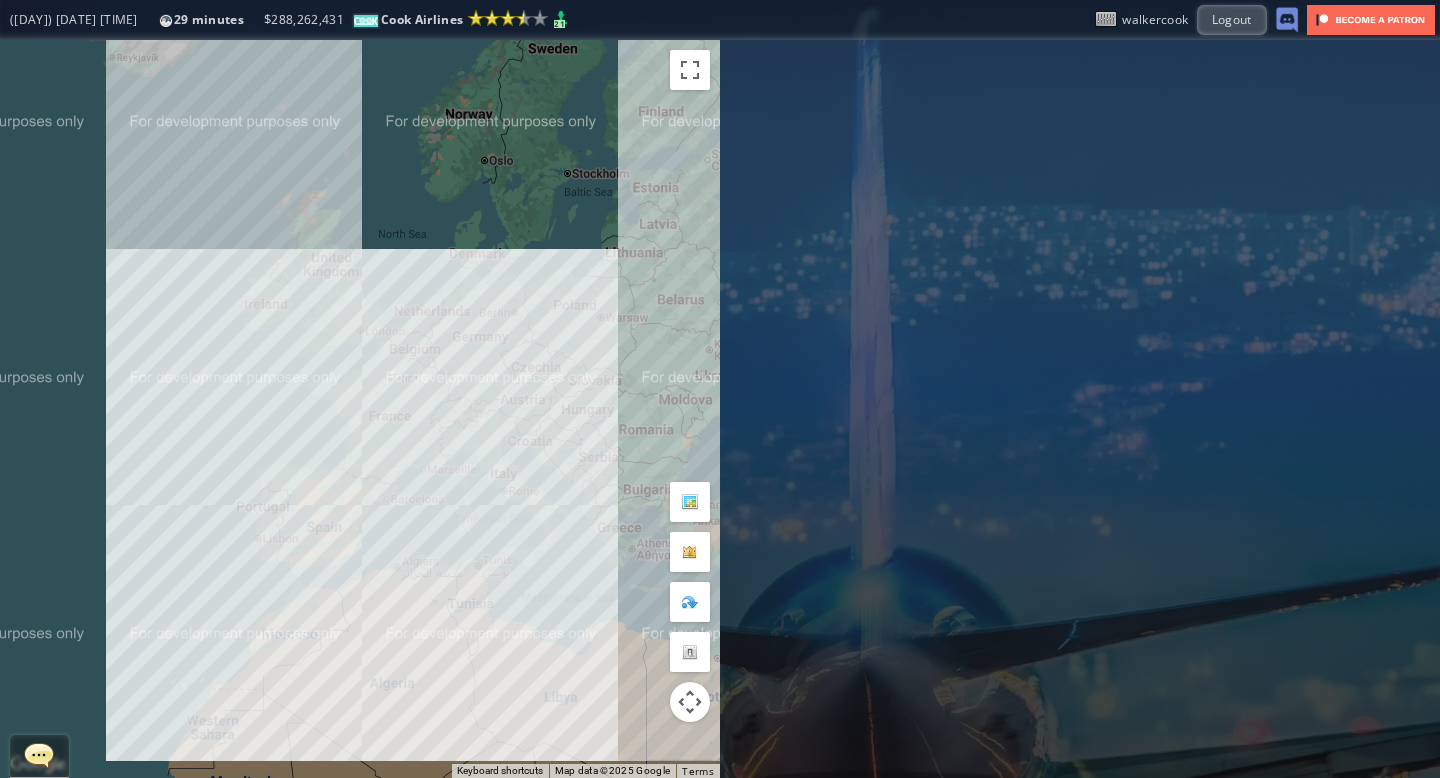 drag, startPoint x: 399, startPoint y: 514, endPoint x: 690, endPoint y: 243, distance: 397.64557 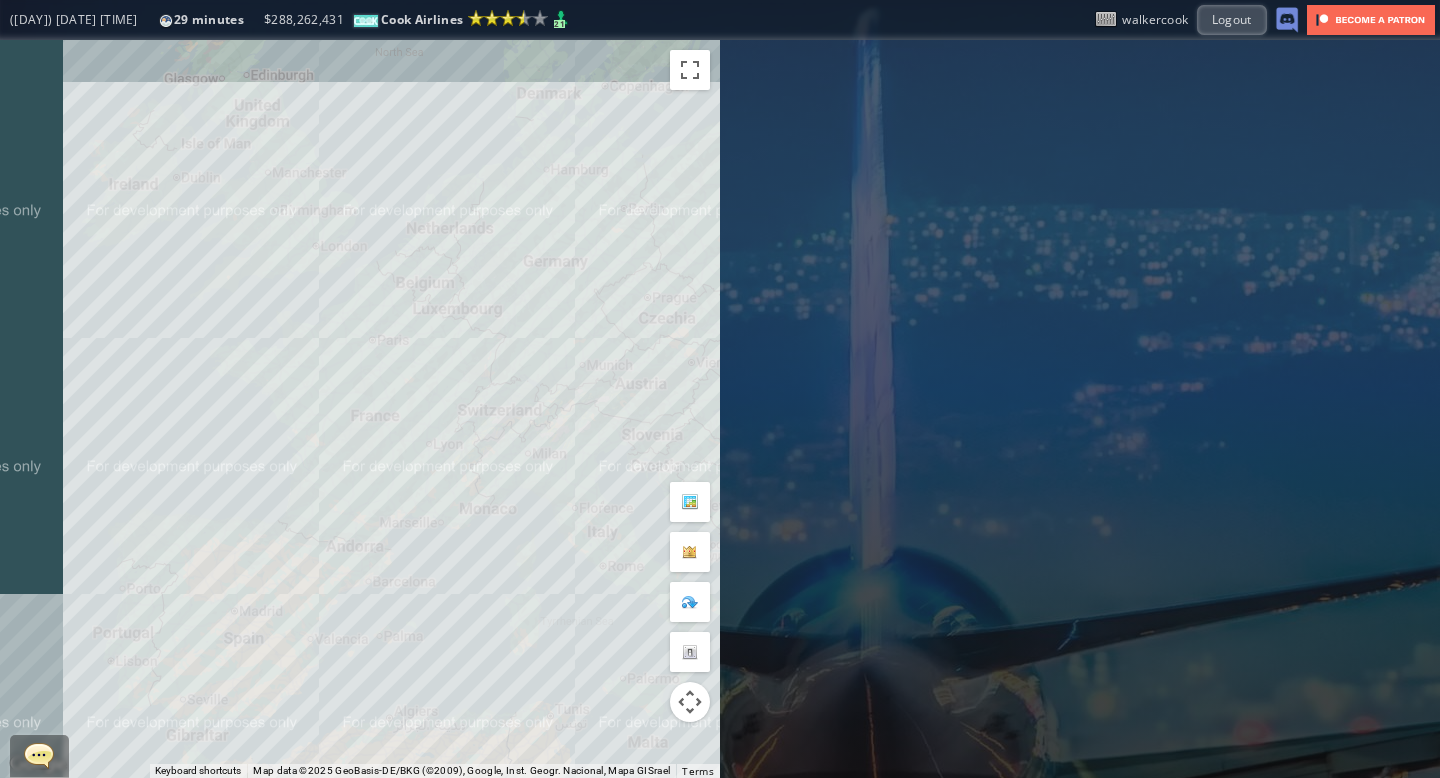 drag, startPoint x: 361, startPoint y: 283, endPoint x: 396, endPoint y: 450, distance: 170.62825 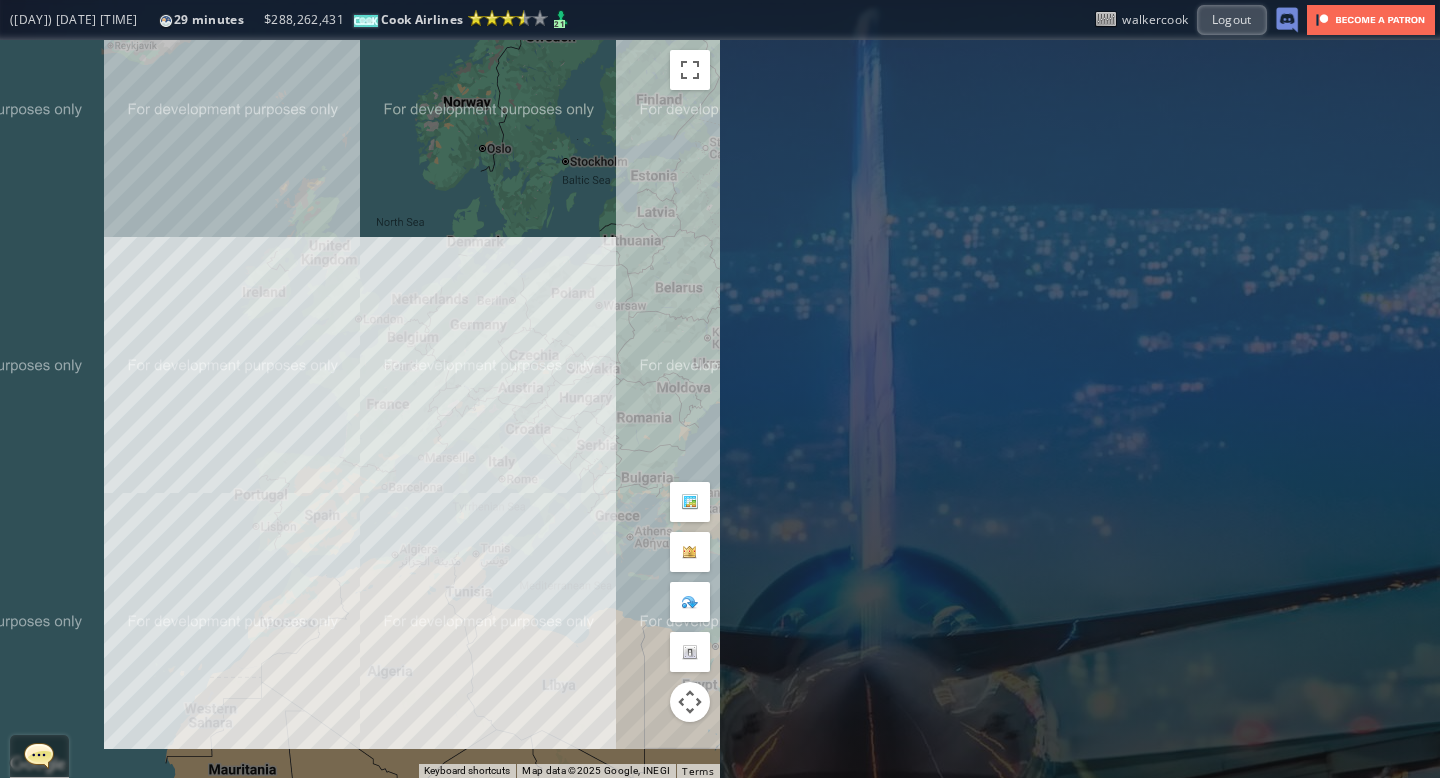 drag, startPoint x: 370, startPoint y: 255, endPoint x: 371, endPoint y: 219, distance: 36.013885 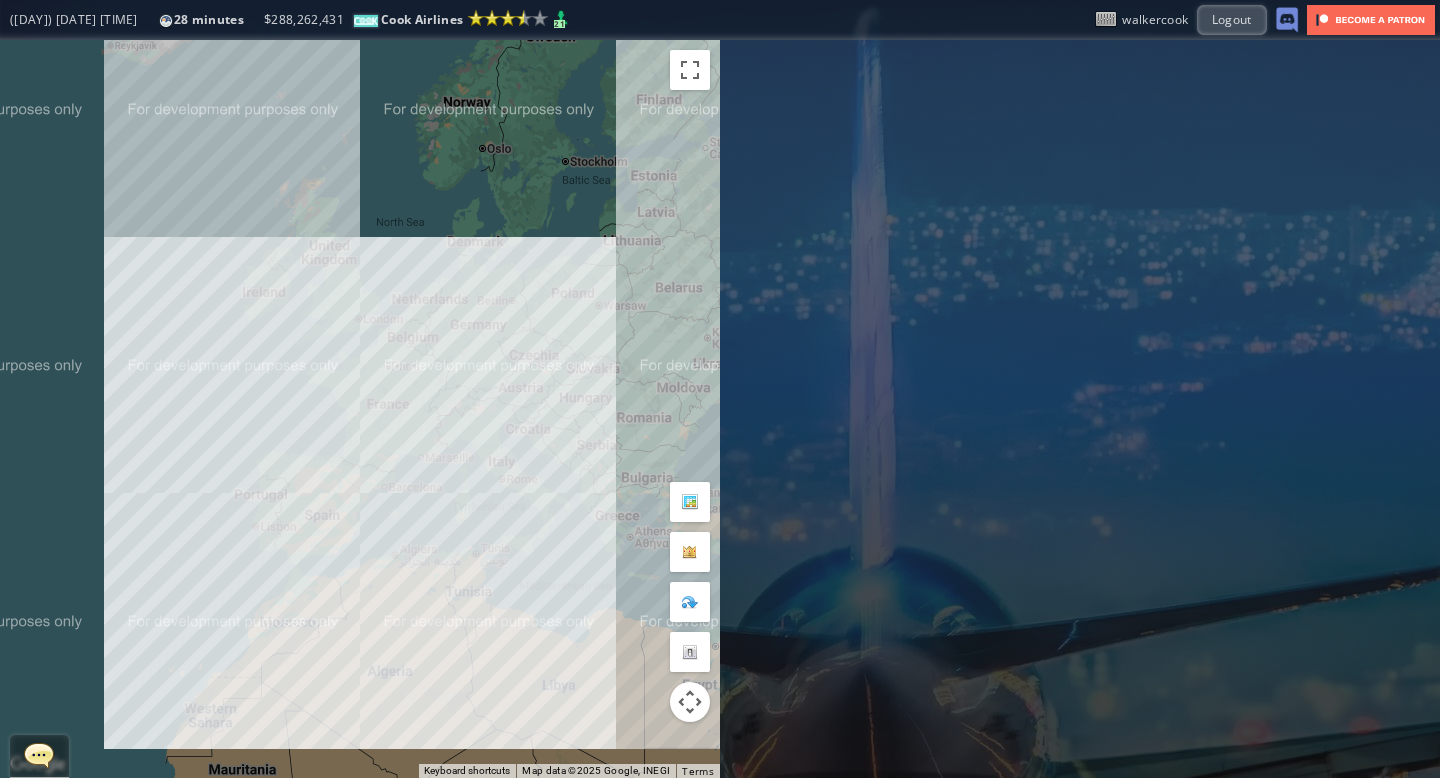 click on "To navigate, press the arrow keys." at bounding box center (360, 409) 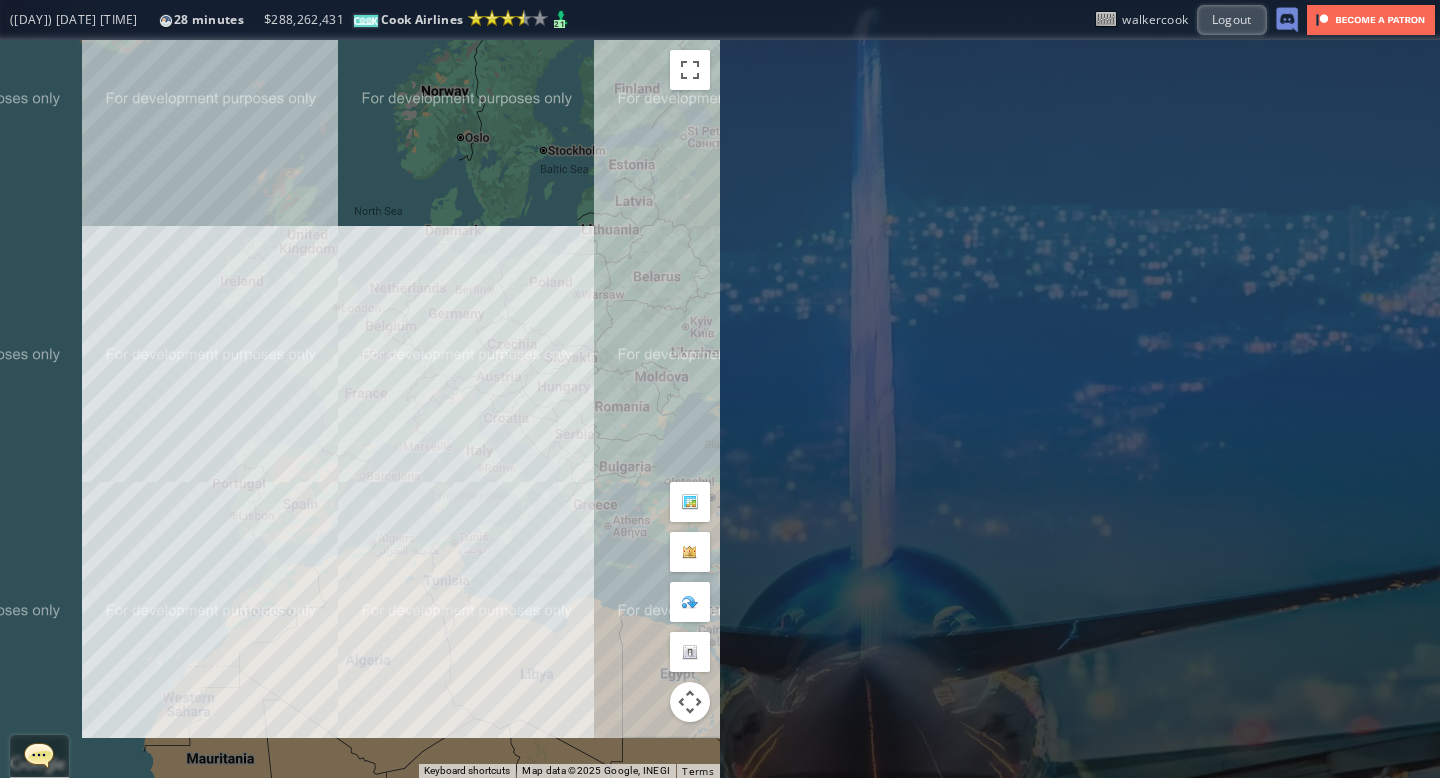 drag, startPoint x: 223, startPoint y: 398, endPoint x: 199, endPoint y: 390, distance: 25.298222 